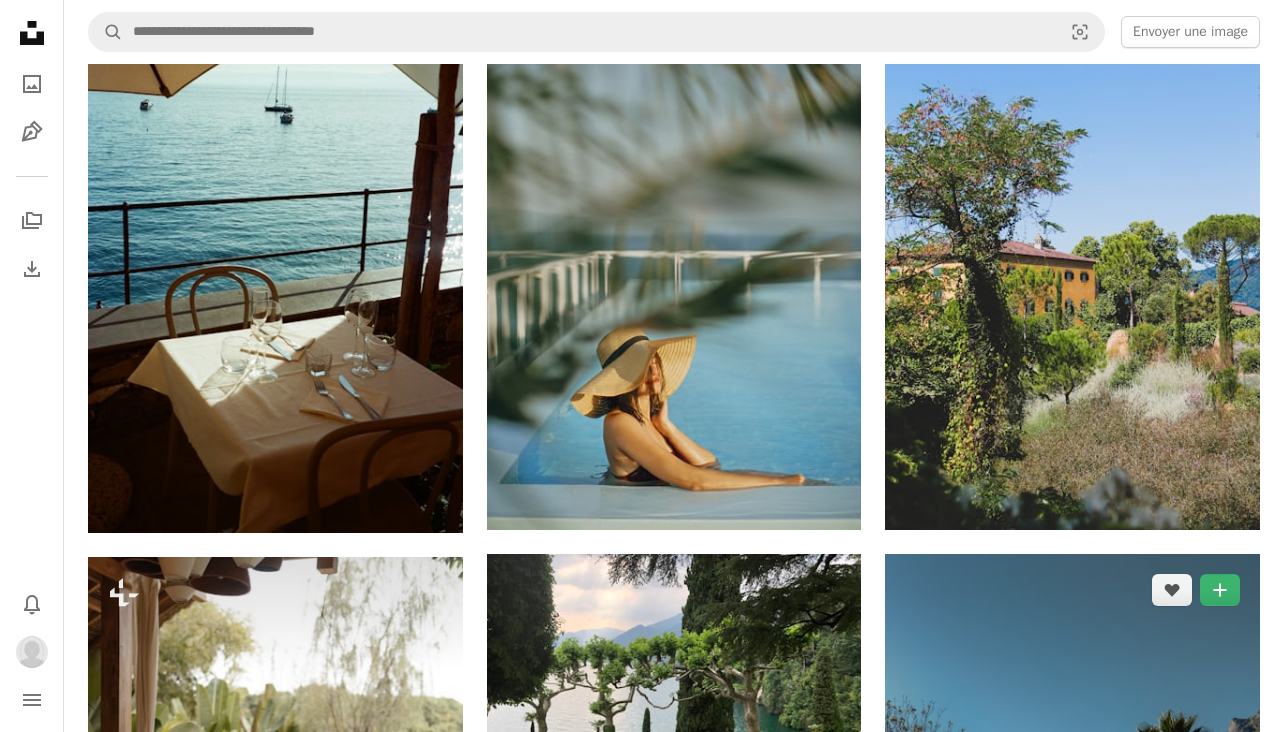 scroll, scrollTop: 452, scrollLeft: 0, axis: vertical 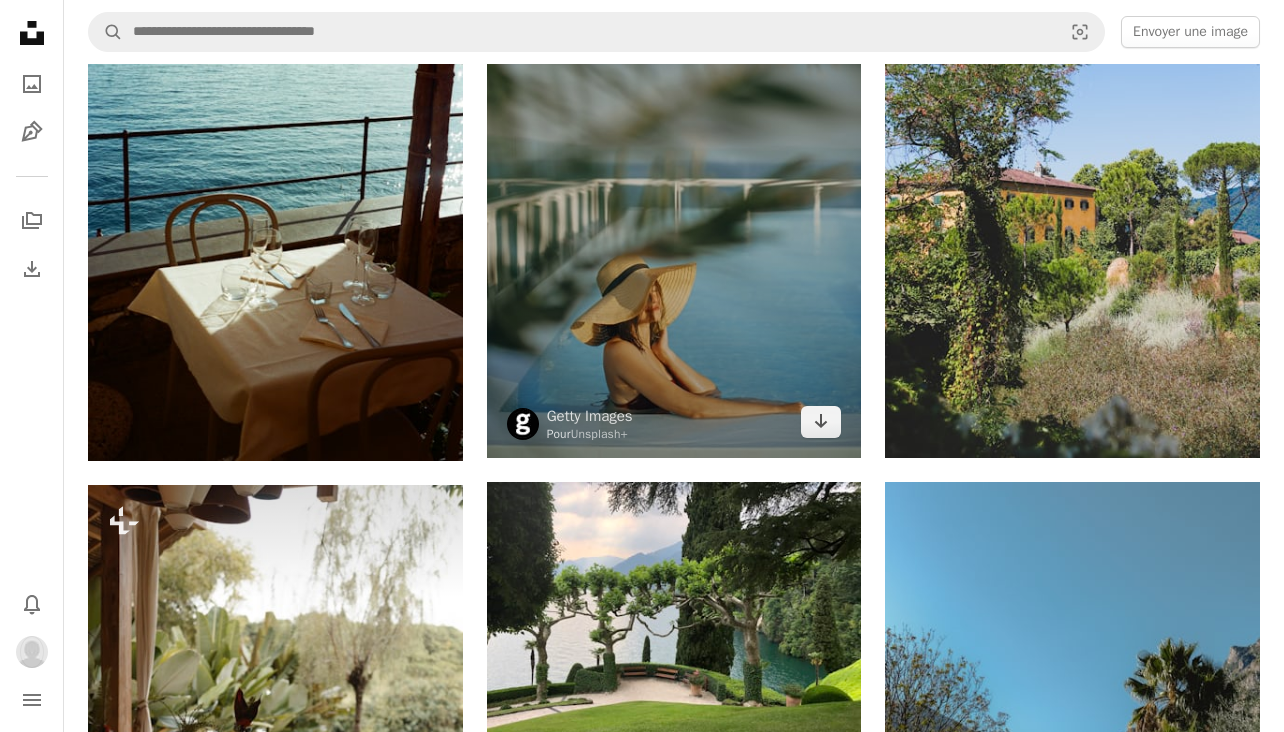 click at bounding box center (674, 177) 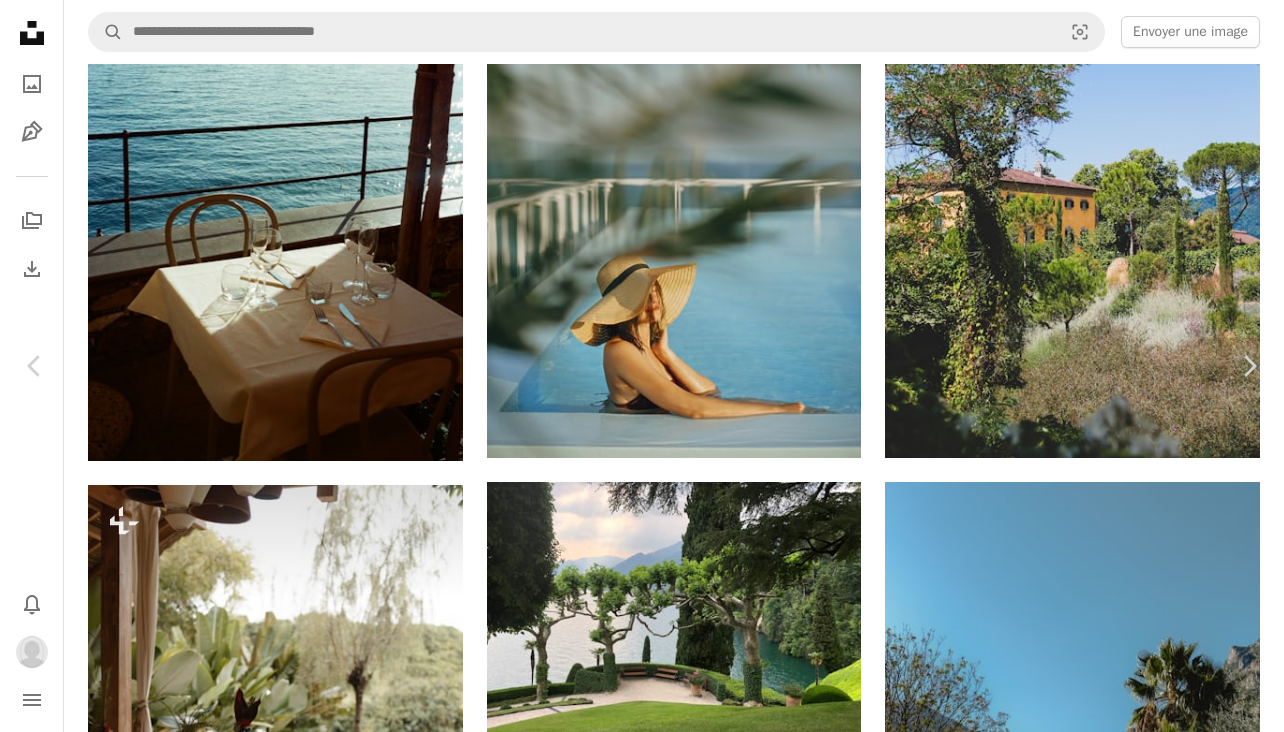 scroll, scrollTop: 7798, scrollLeft: 0, axis: vertical 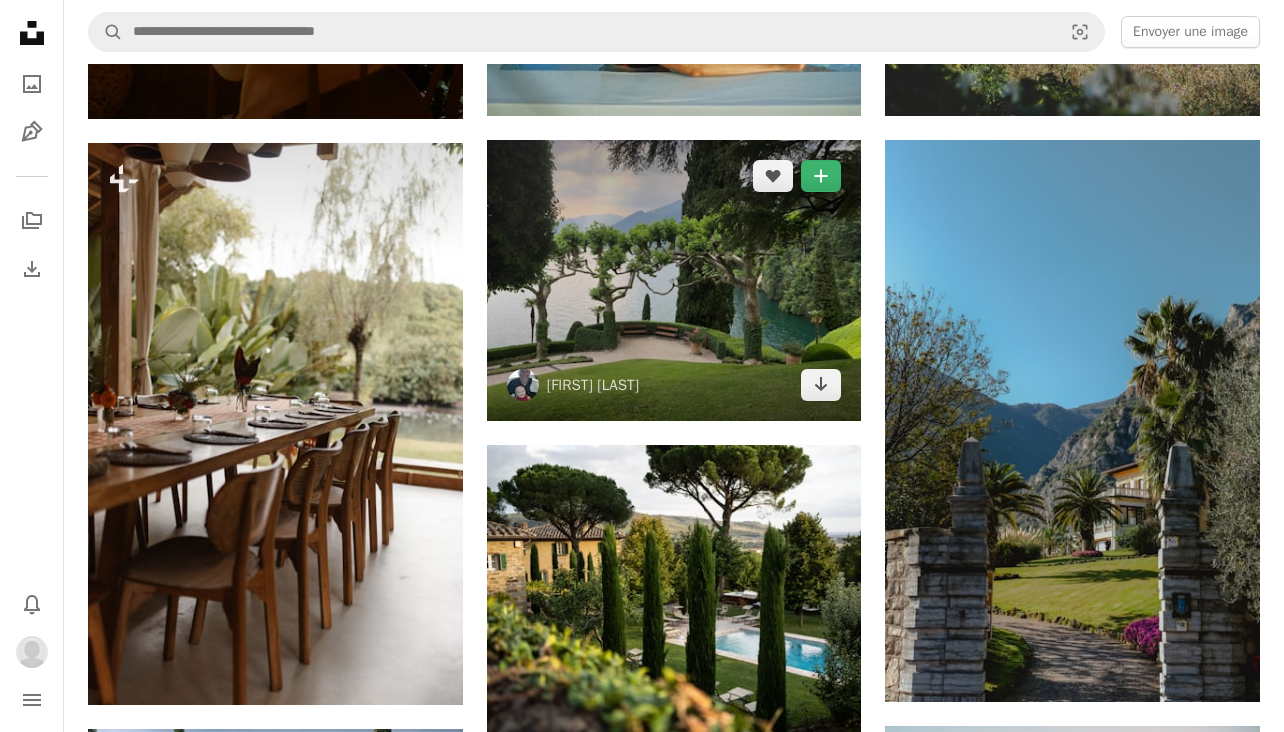 click at bounding box center [674, 280] 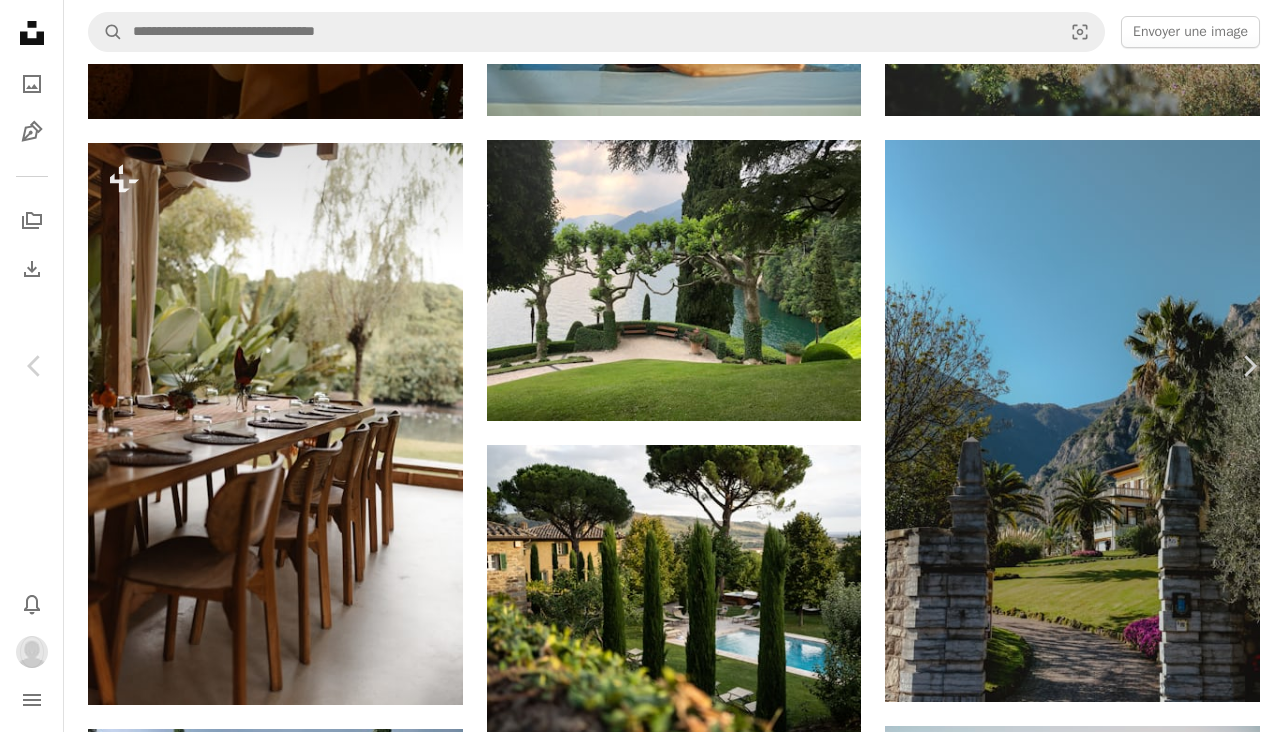 scroll, scrollTop: 3022, scrollLeft: 0, axis: vertical 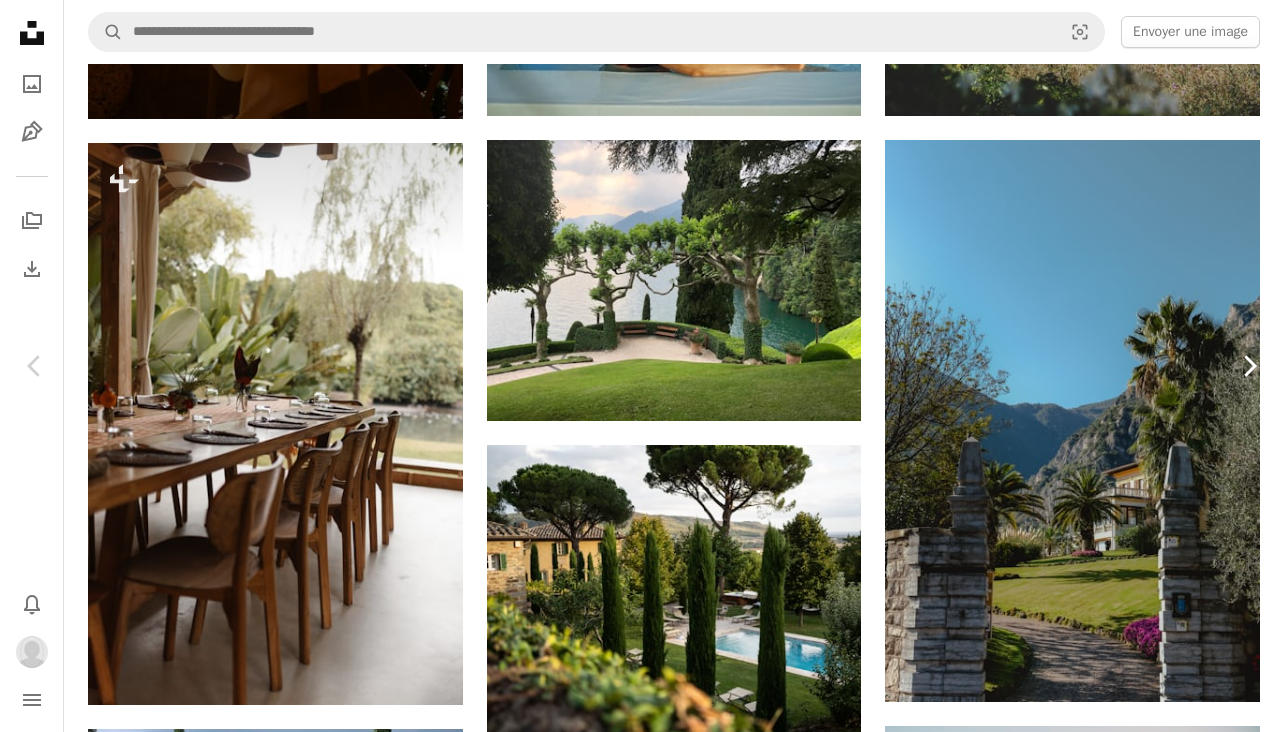 click on "Chevron right" at bounding box center (1249, 366) 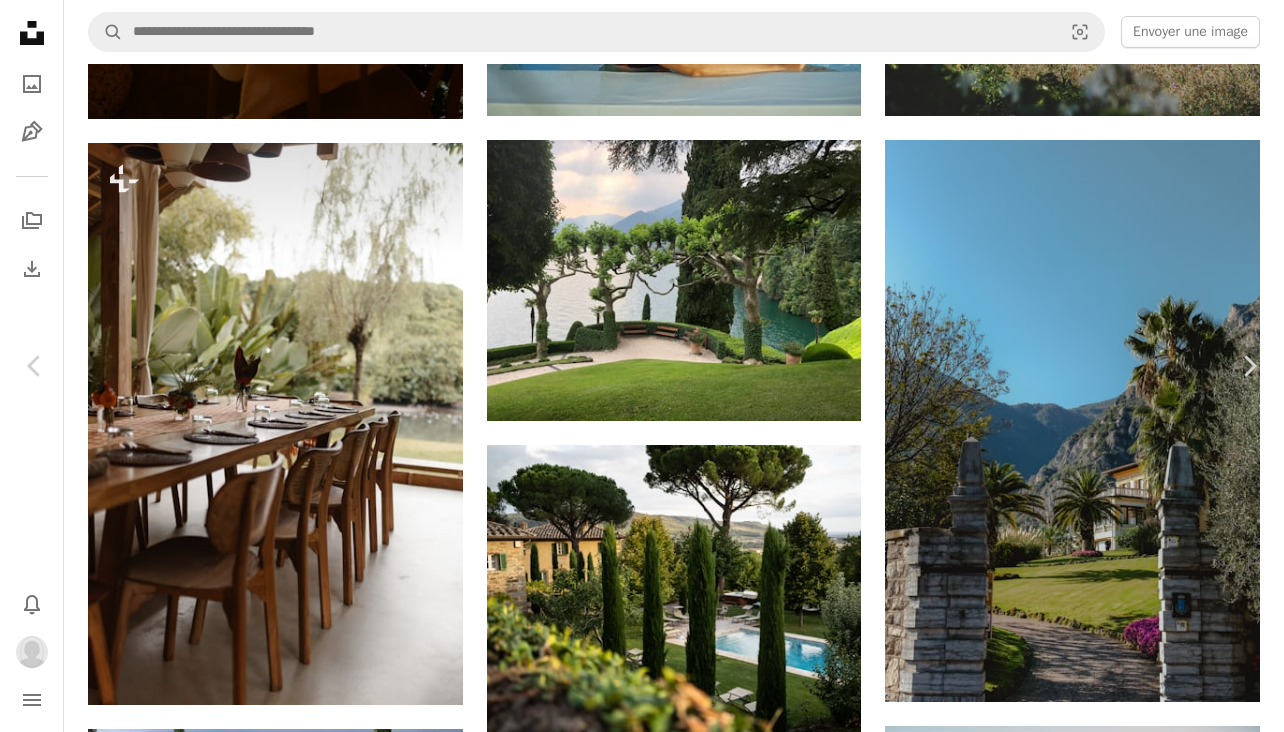 scroll, scrollTop: 1175, scrollLeft: 0, axis: vertical 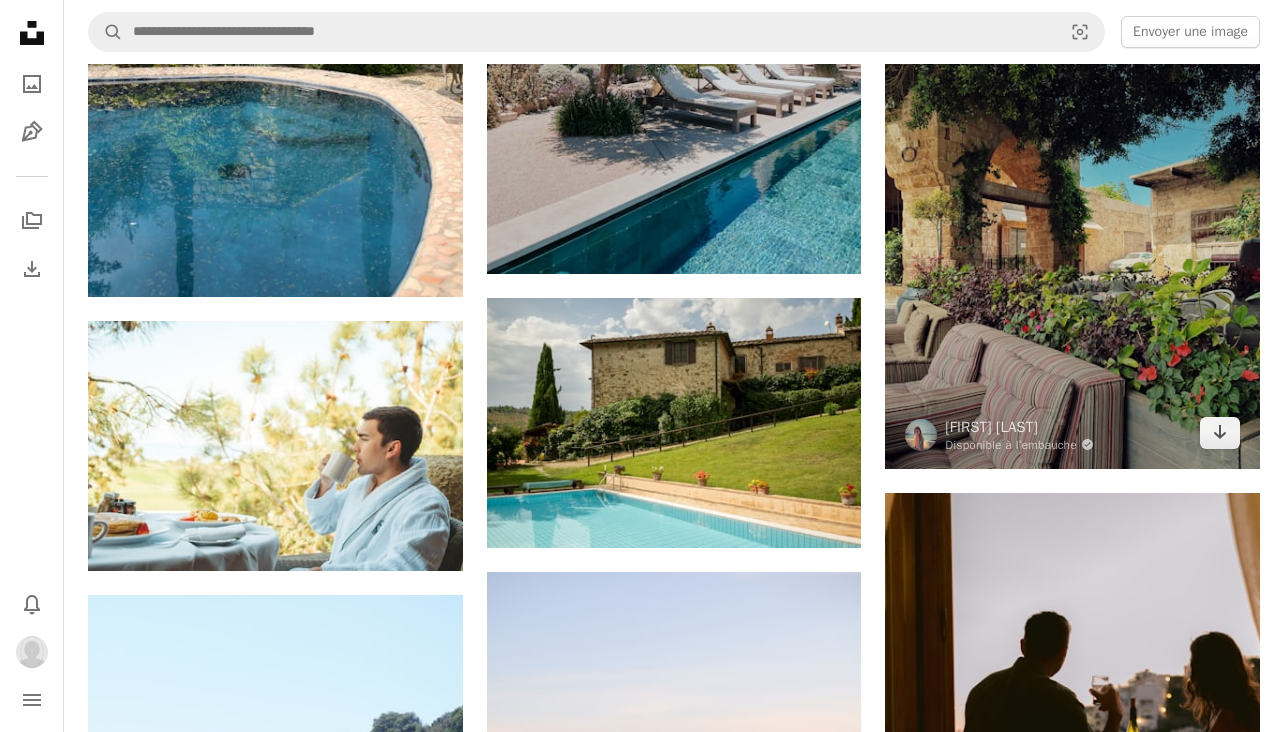 click at bounding box center [1072, 237] 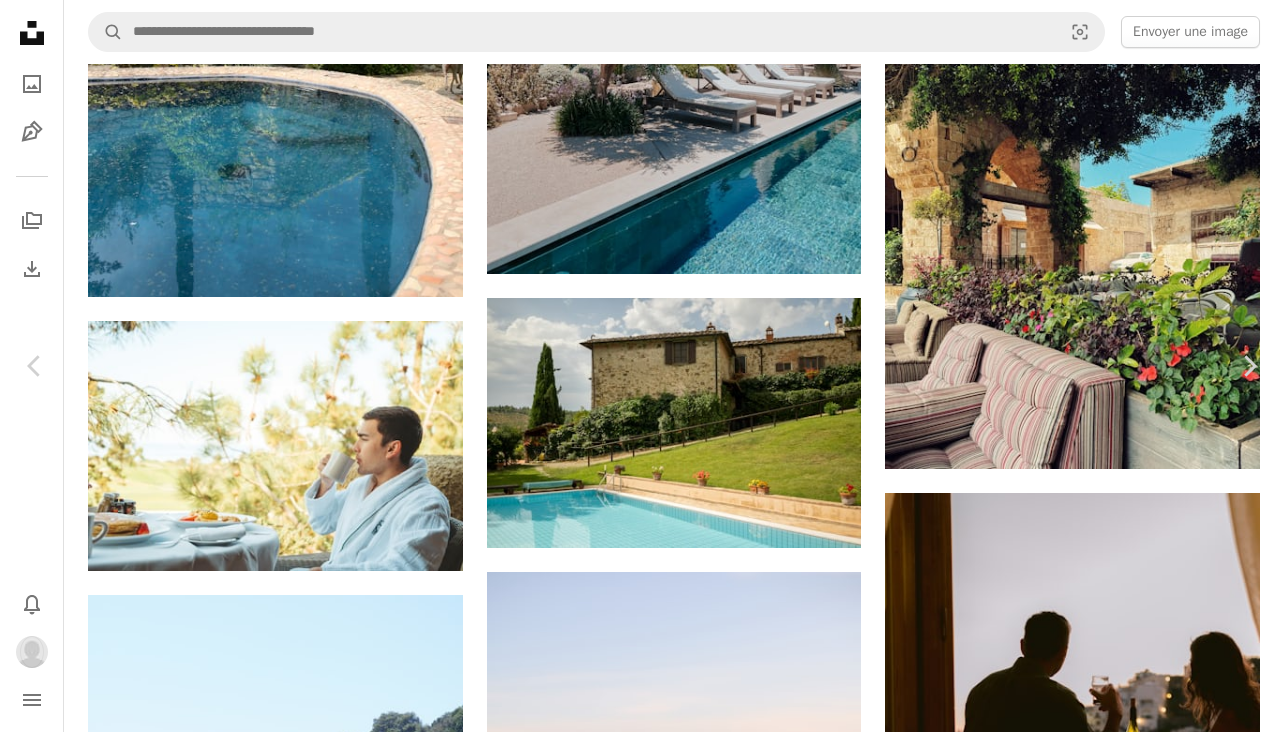 scroll, scrollTop: 4273, scrollLeft: 0, axis: vertical 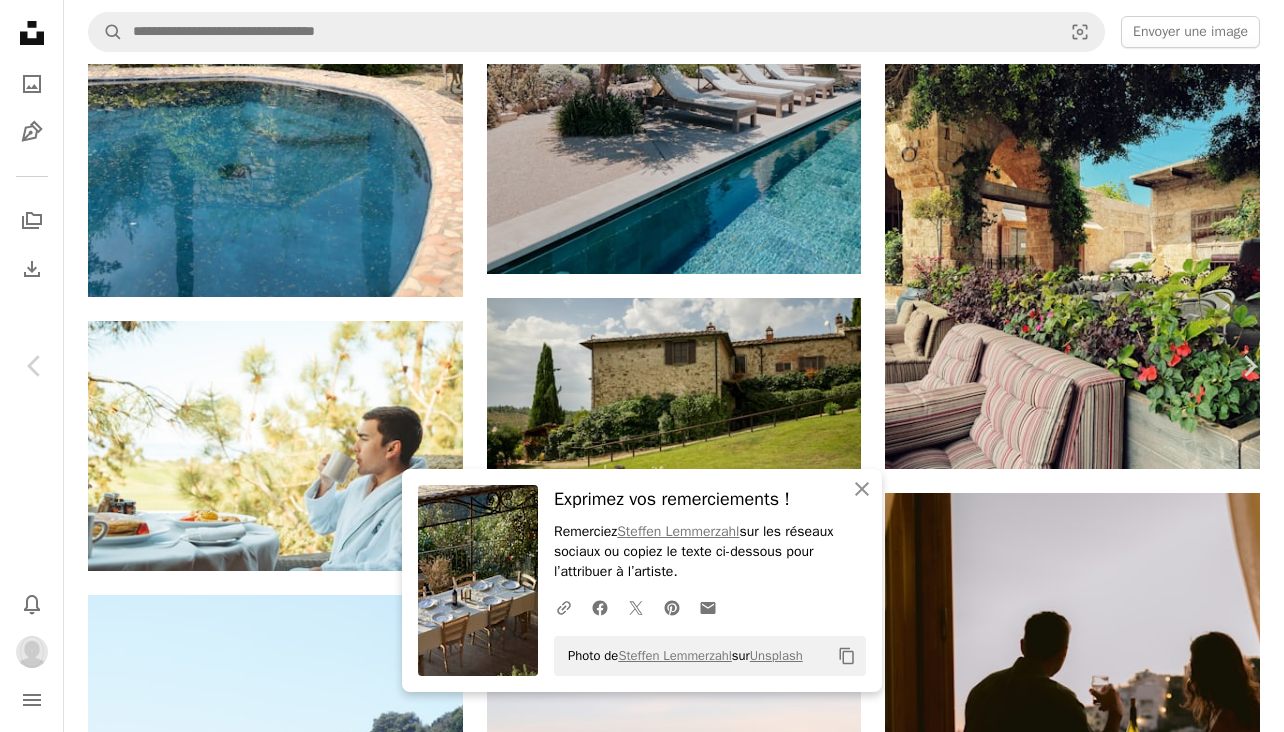 click at bounding box center (634, 10585) 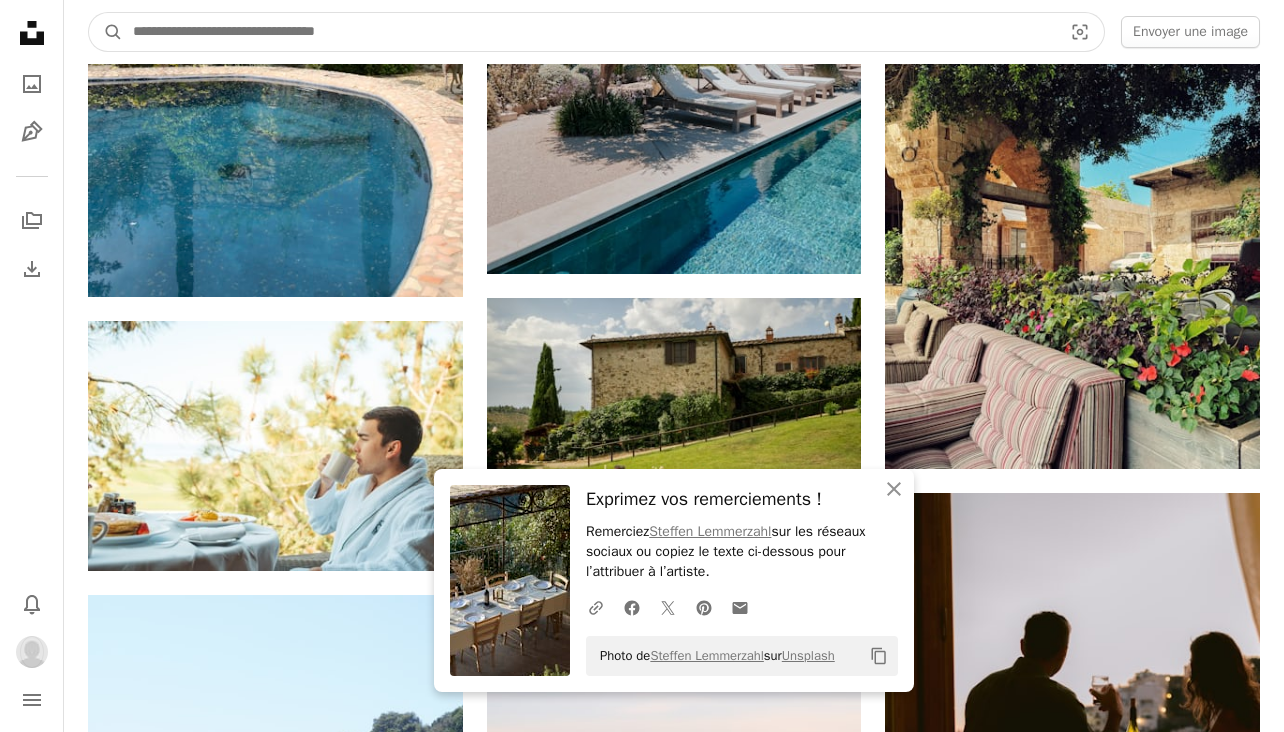 click at bounding box center (589, 32) 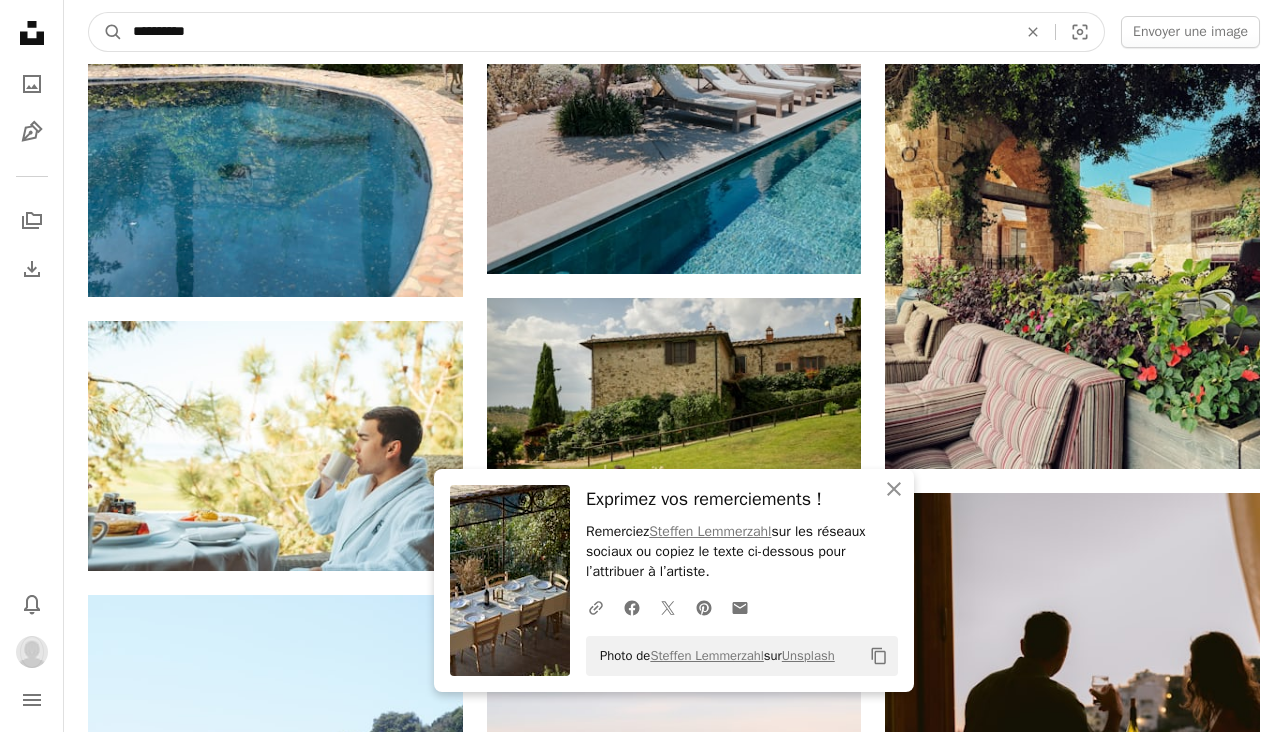 type on "**********" 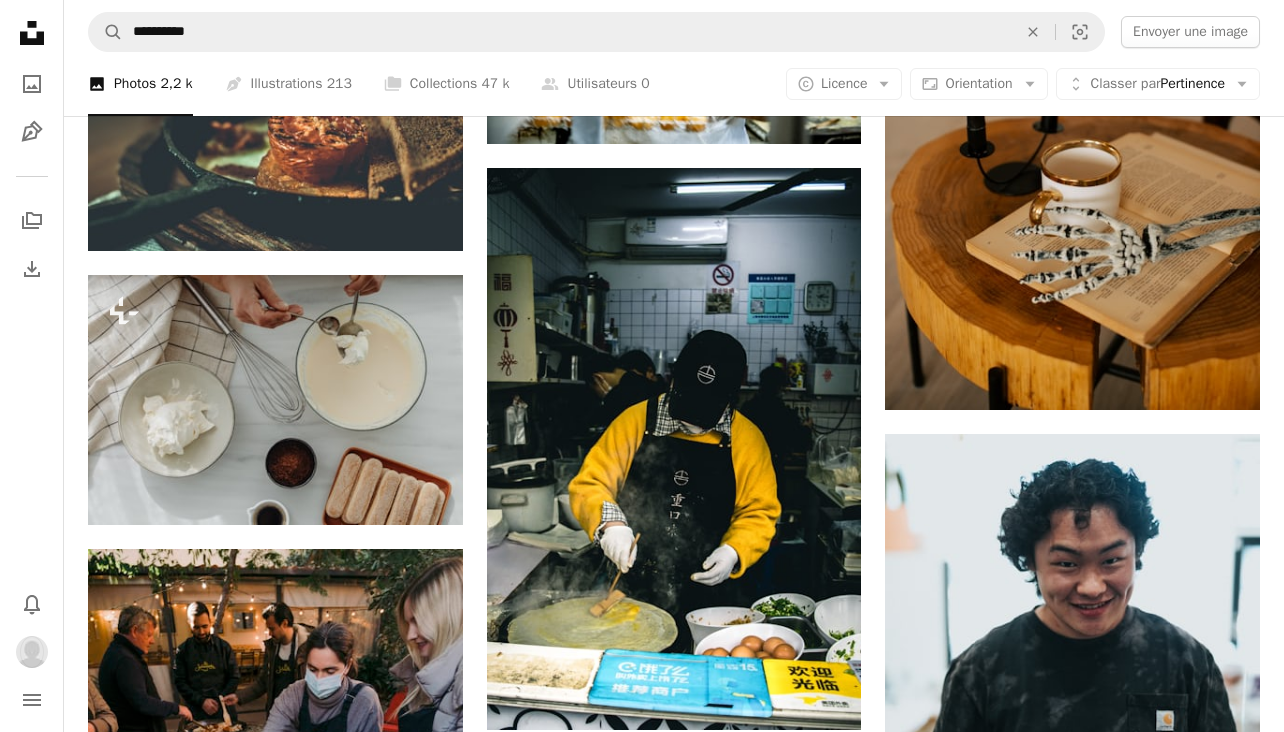 scroll, scrollTop: 10973, scrollLeft: 0, axis: vertical 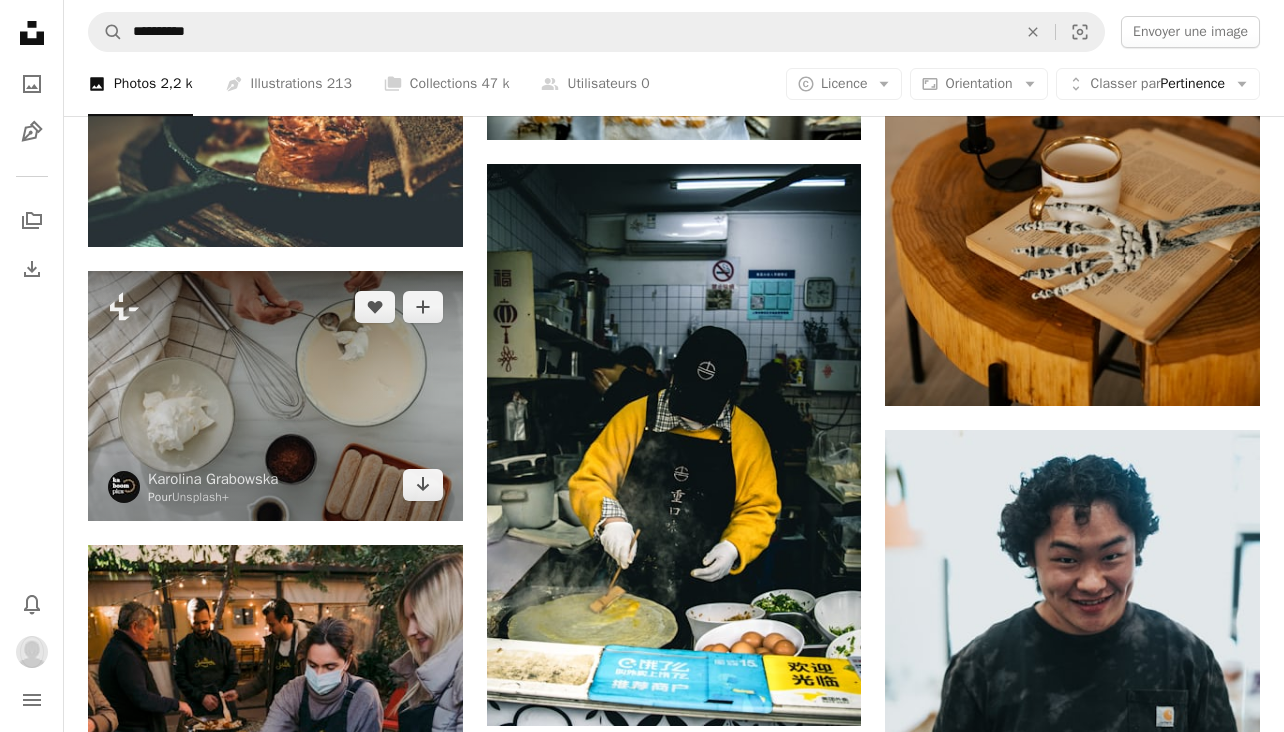 click at bounding box center [275, 396] 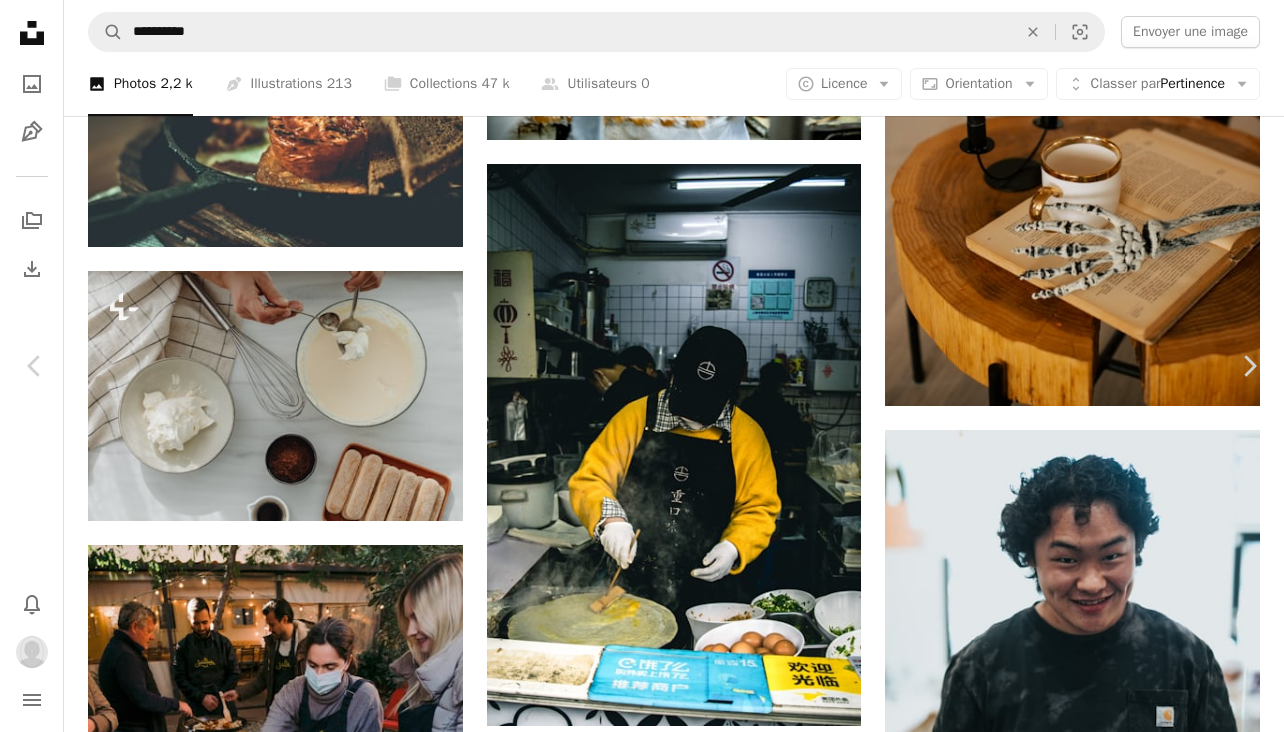 click on "An X shape Chevron left Chevron right [FIRST] [LAST] Pour  Unsplash+ A heart A plus sign Modifier l’image Télécharger Chevron down Zoom in Présentée dans Photos A forward-right arrow Partager More Actions Calendar outlined Publiée le  [DATE] Camera Canon, EOS 5D Mark IV Safety Contenu cédé sous  Licence Unsplash+ nourriture café dessert oeuf tiramisu ingrédients culinaire crème fouettée poudre de cacao café expresso Dessert italien boudoir Desserts italiens De cette série Chevron right Images associées" at bounding box center [642, 3943] 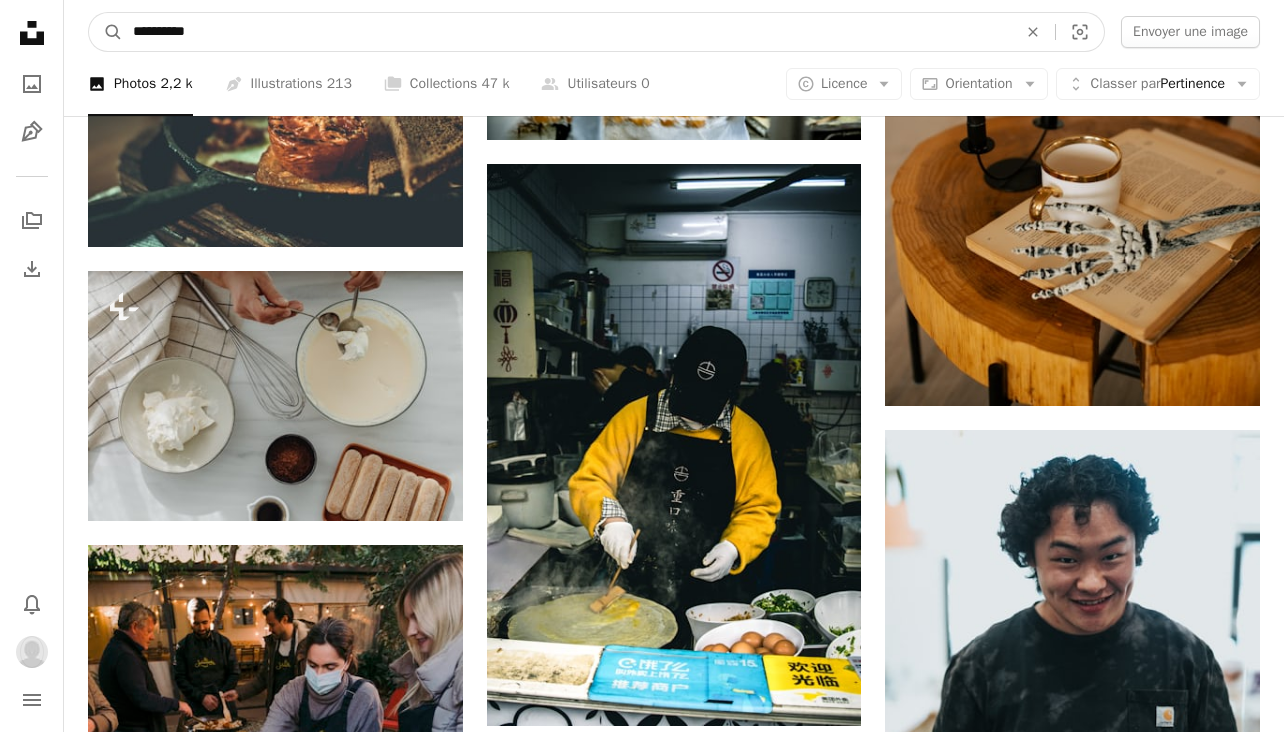 drag, startPoint x: 166, startPoint y: 26, endPoint x: 290, endPoint y: 26, distance: 124 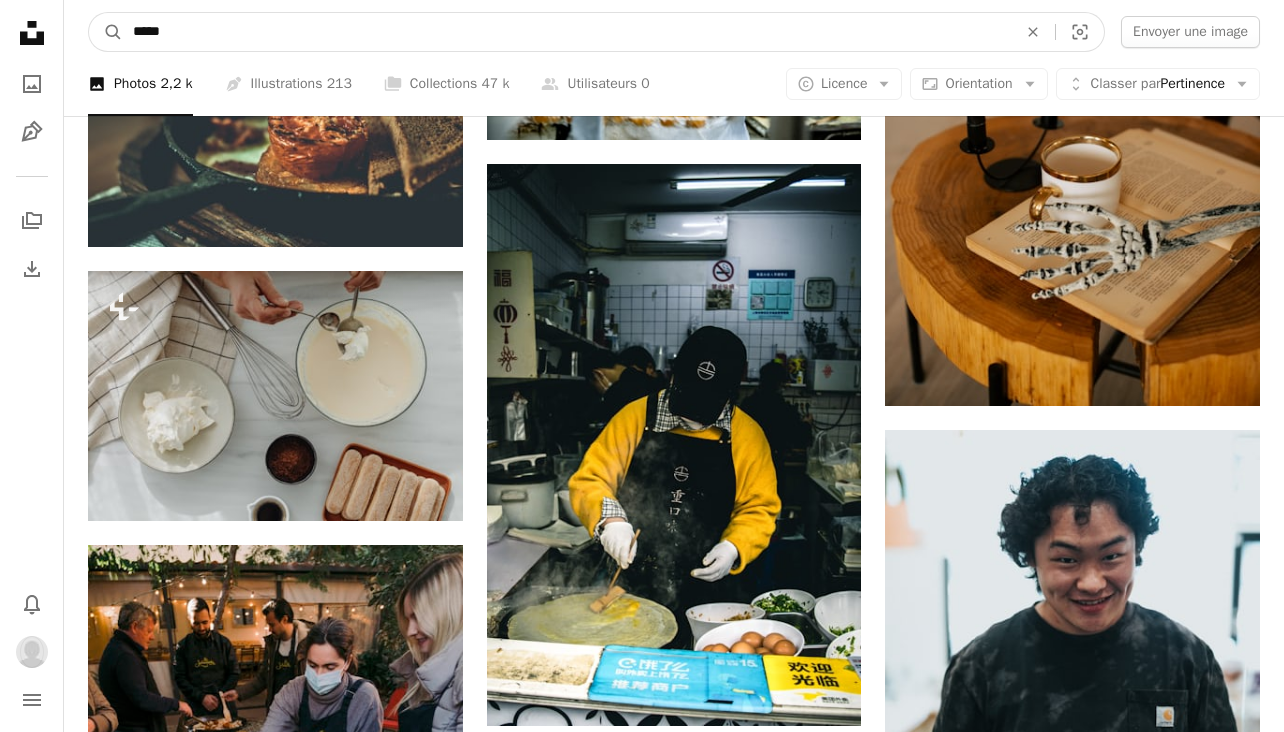 type on "****" 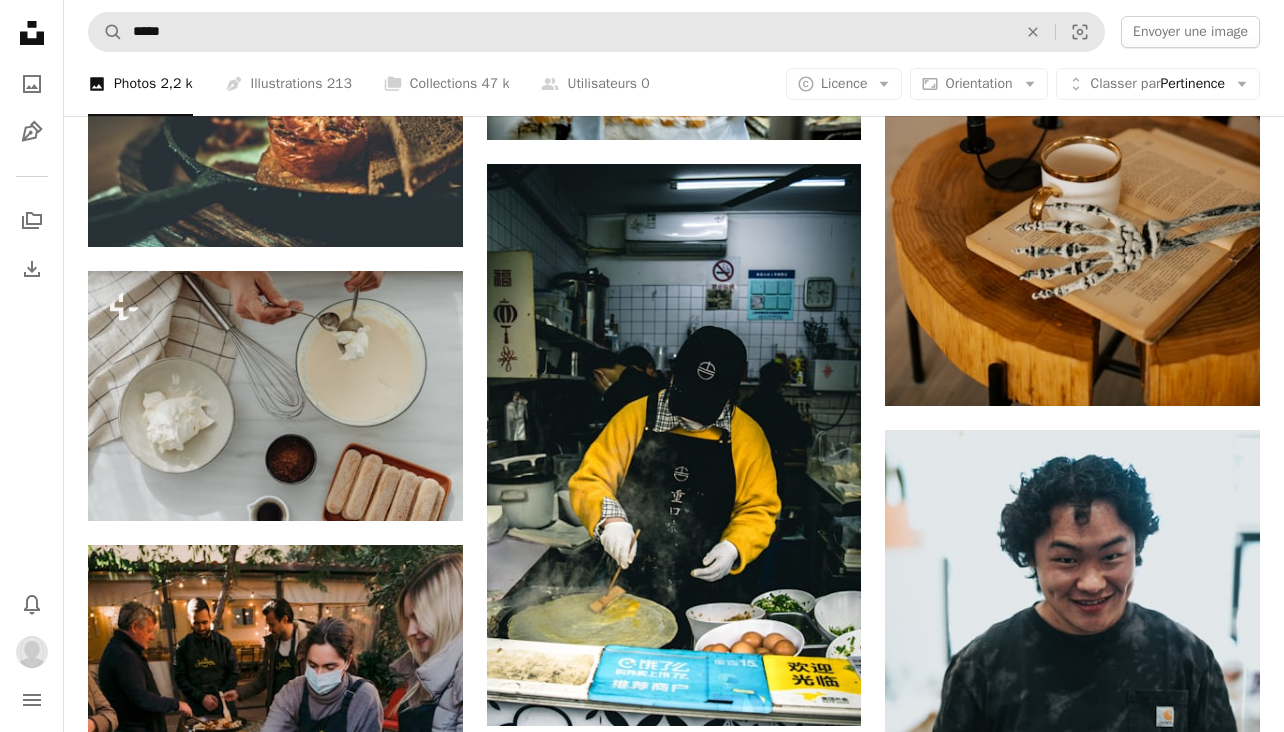 scroll, scrollTop: 0, scrollLeft: 0, axis: both 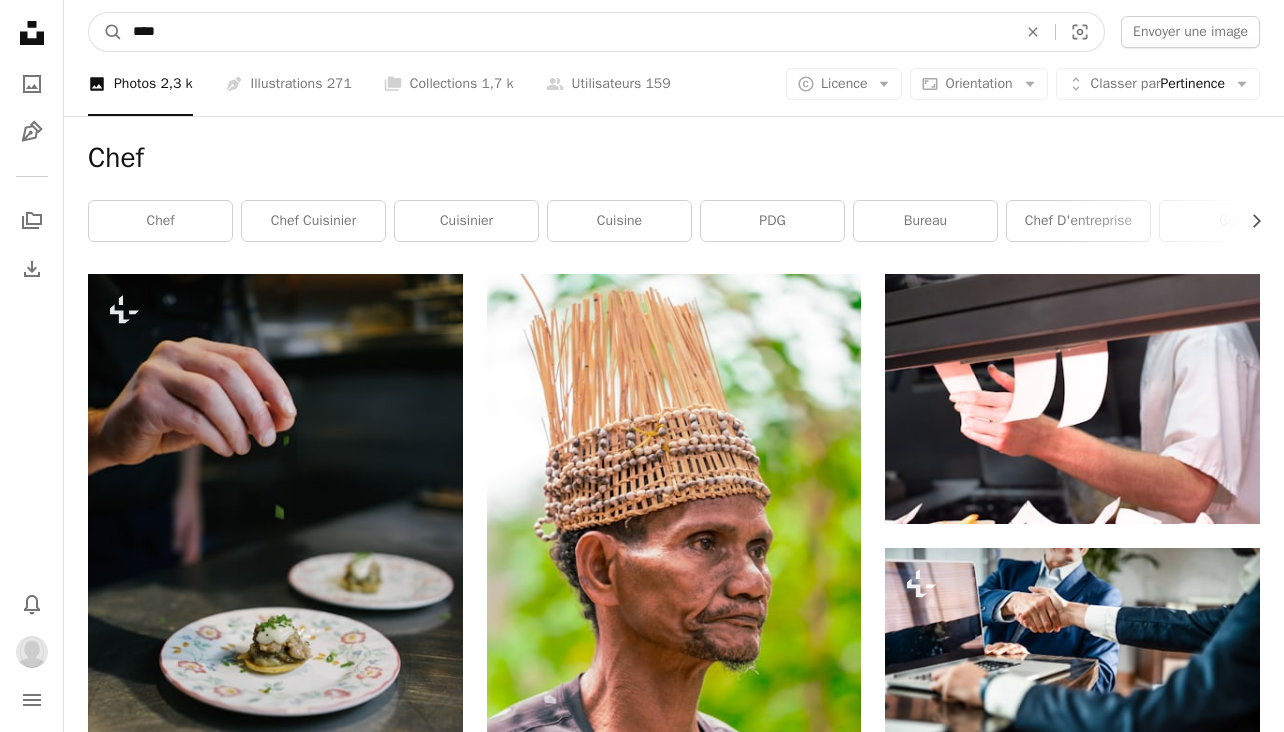 click on "****" at bounding box center [567, 32] 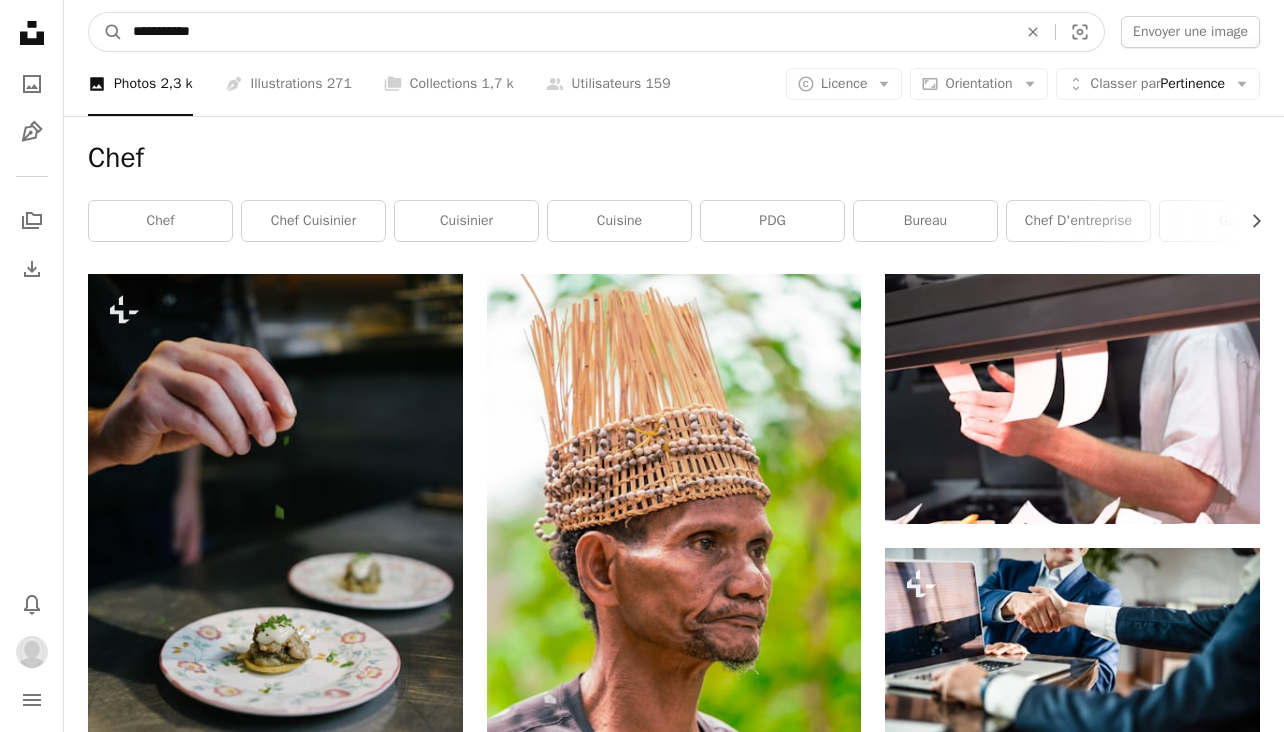 type on "**********" 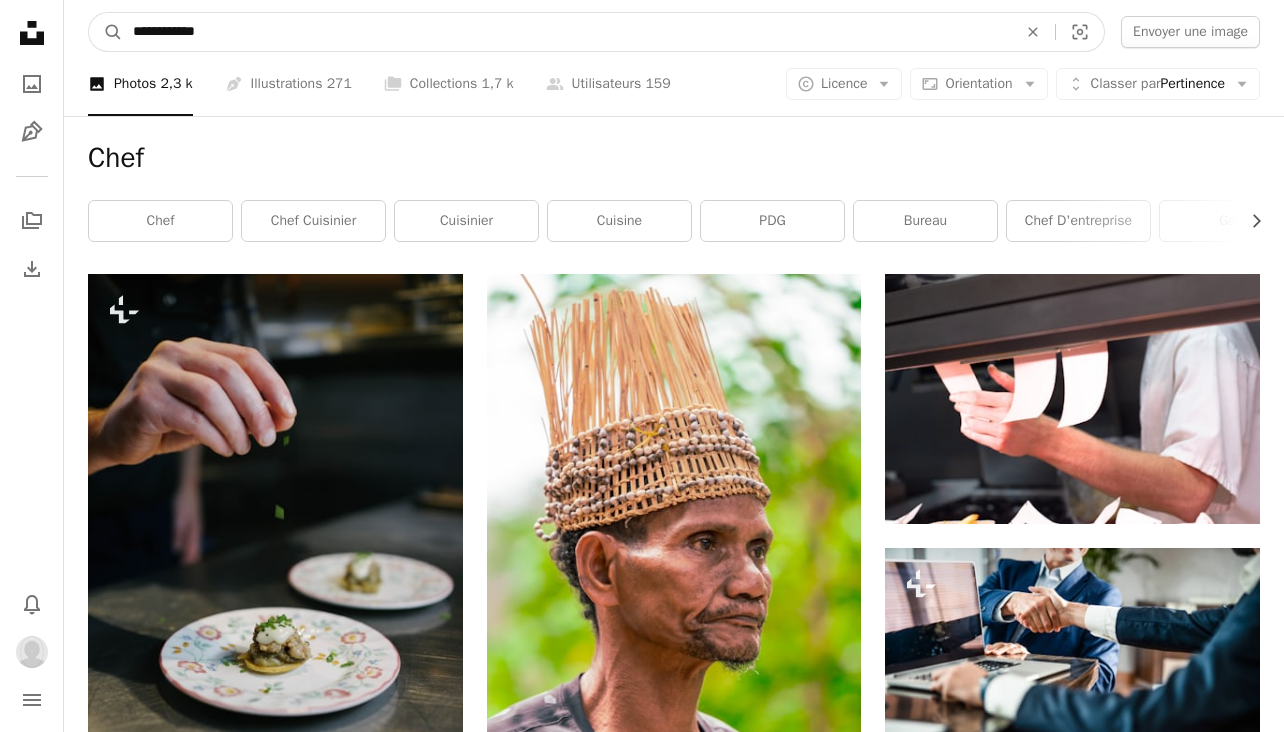 click on "A magnifying glass" at bounding box center [106, 32] 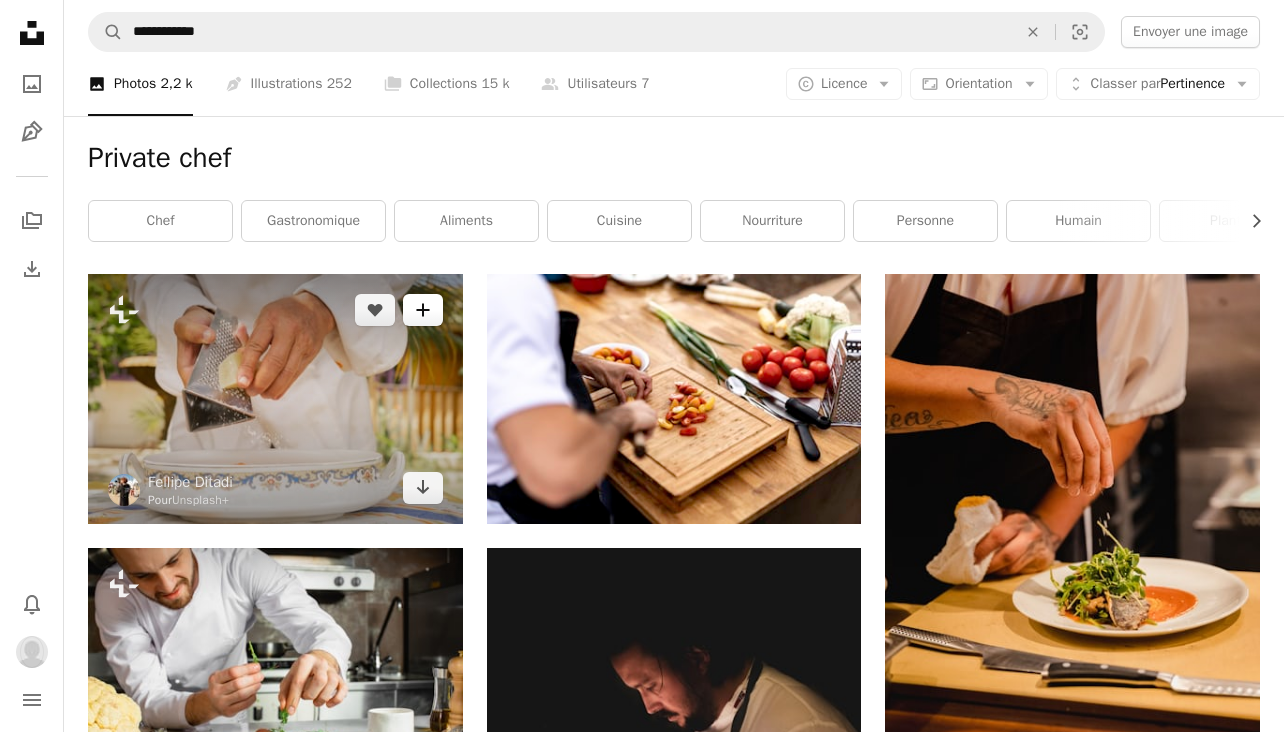click 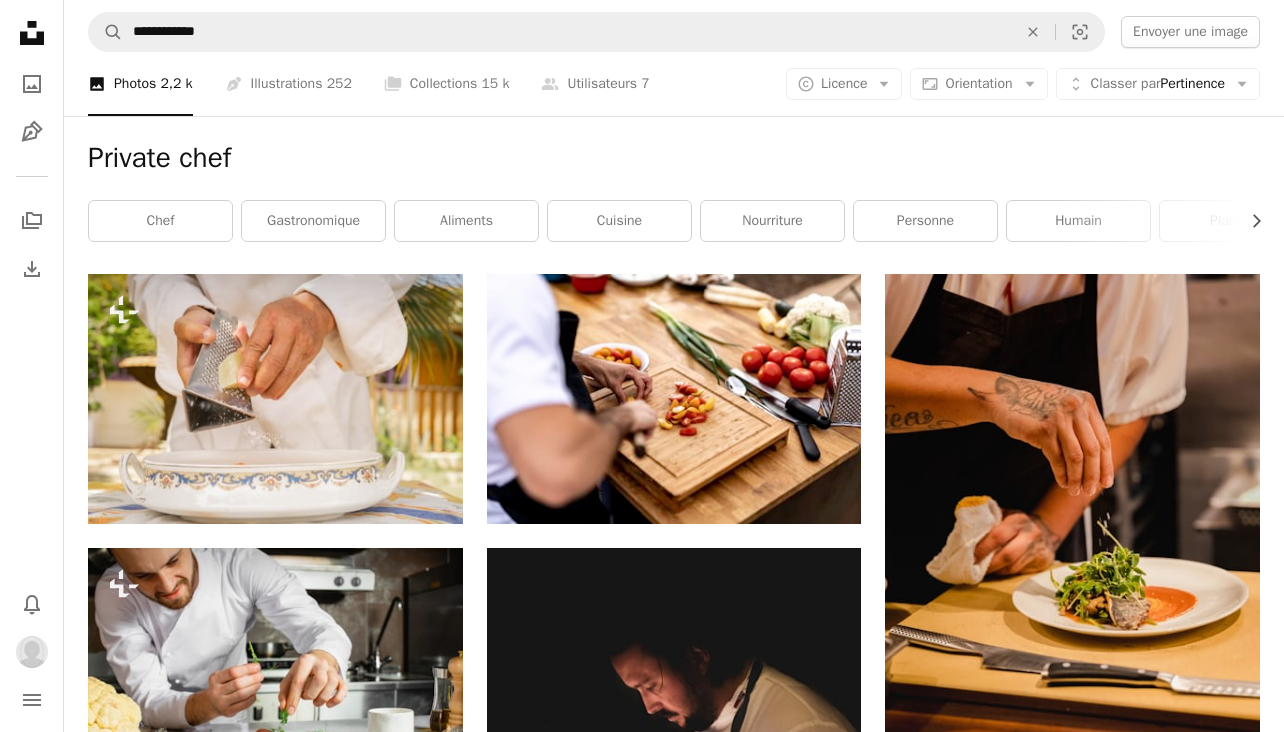 click on "CS - Villa" at bounding box center (797, 3709) 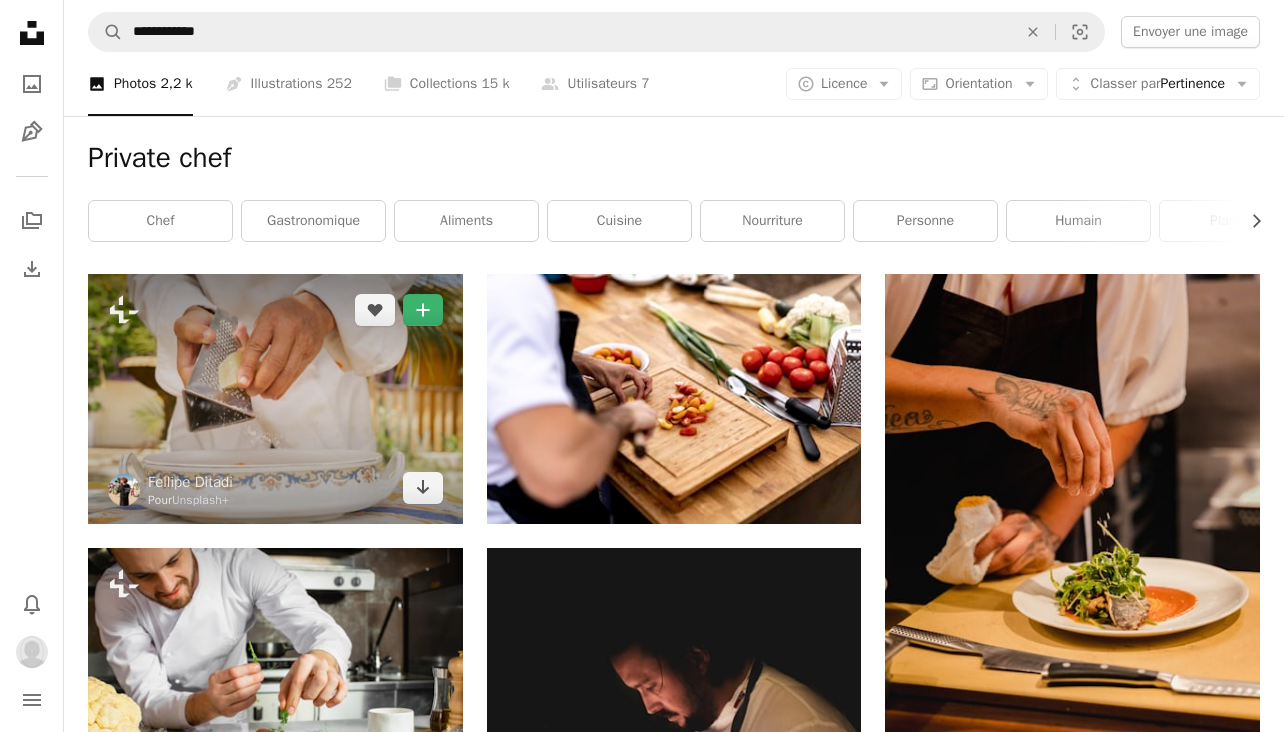 click at bounding box center [275, 399] 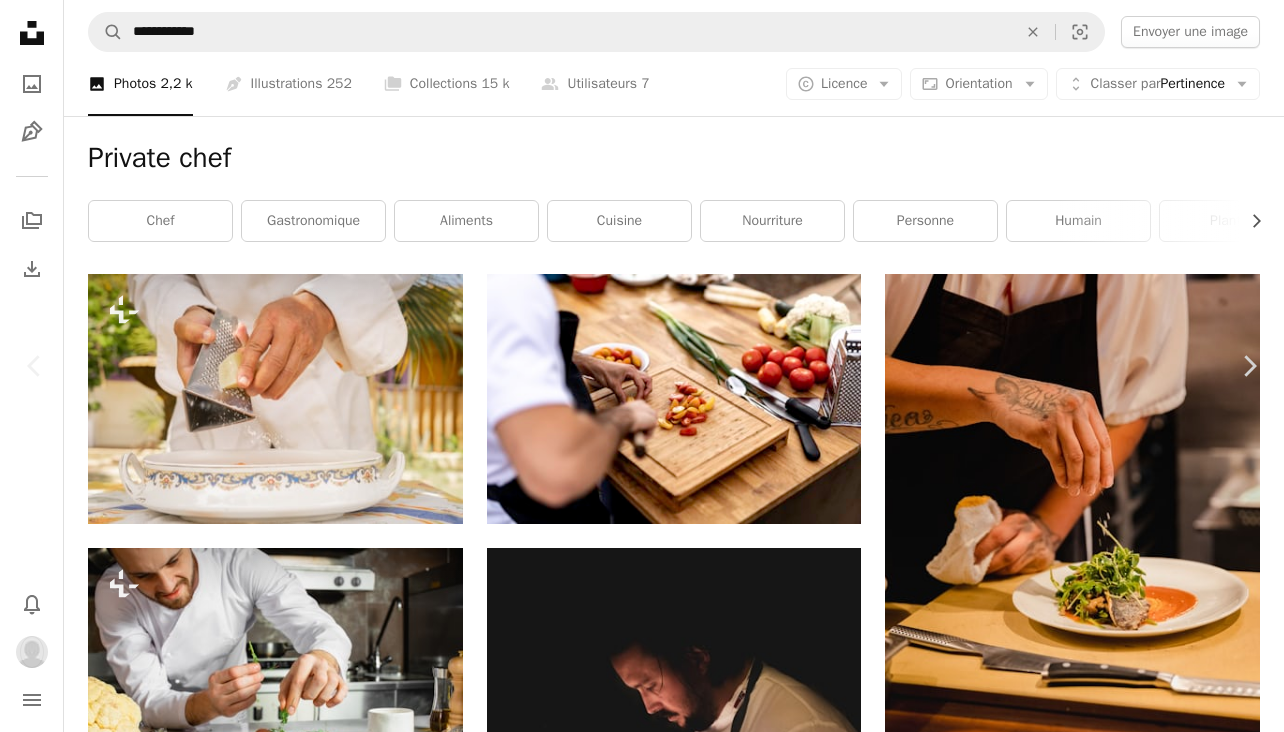 scroll, scrollTop: 813, scrollLeft: 0, axis: vertical 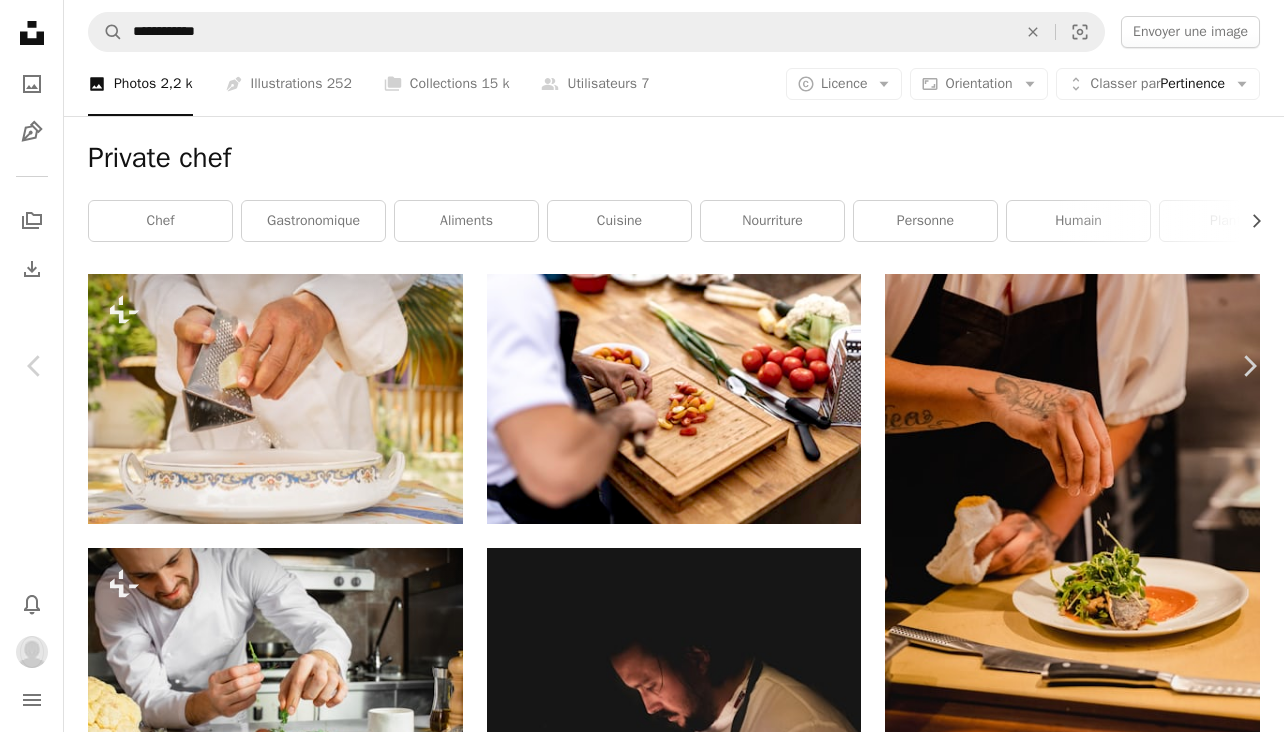 click on "Télécharger" at bounding box center (1093, 3448) 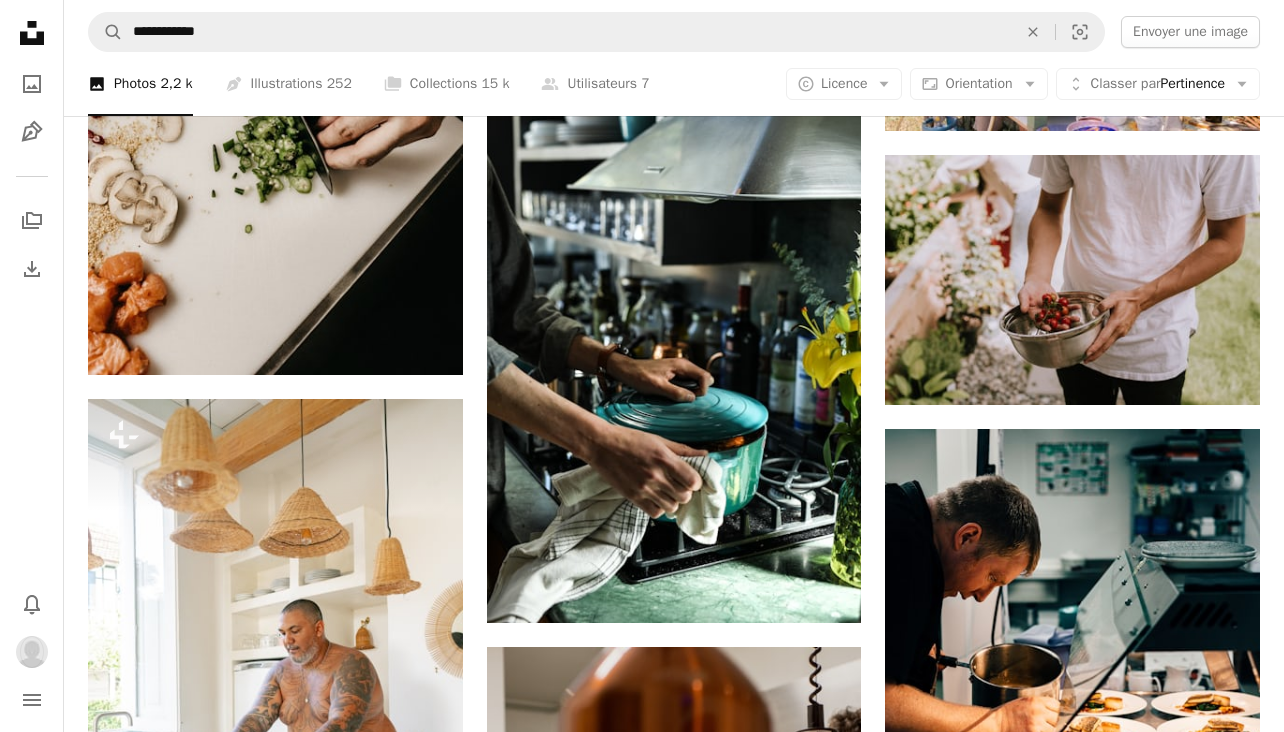scroll, scrollTop: 1842, scrollLeft: 0, axis: vertical 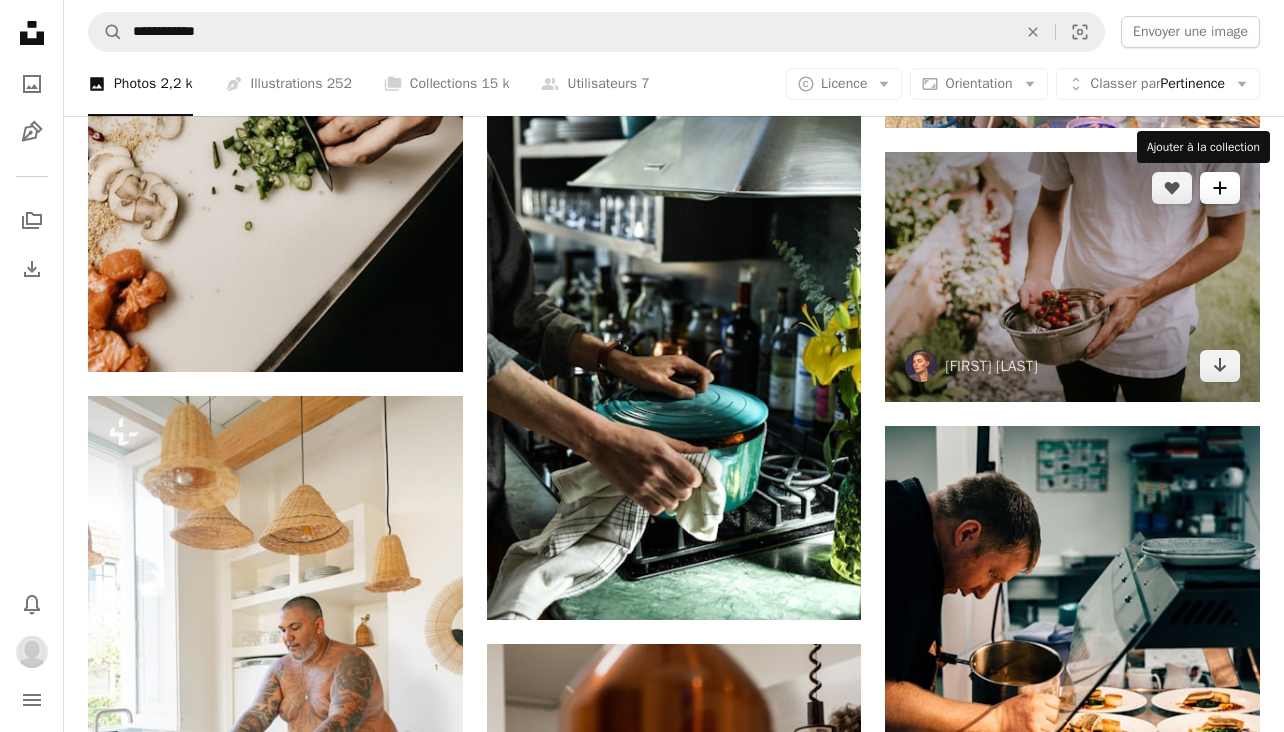 click on "A plus sign" 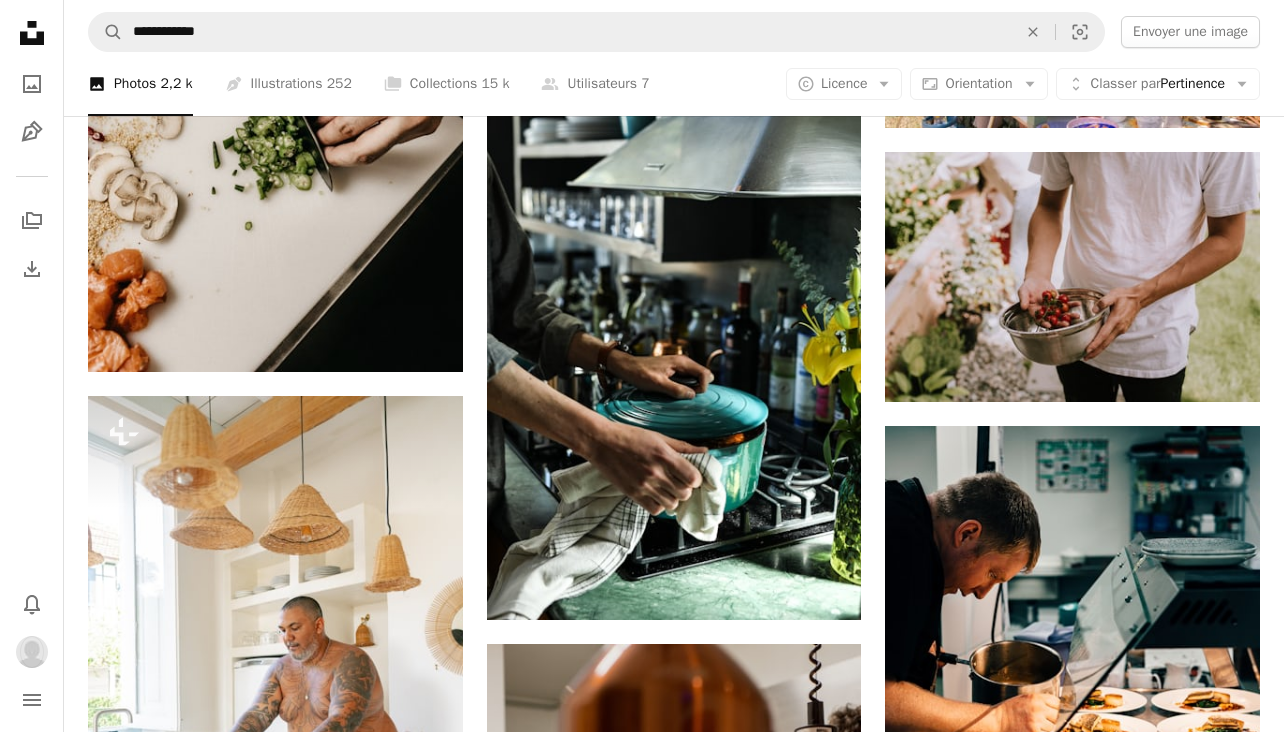 click on "A checkmark A plus sign 75 photos CS - Villa" at bounding box center (808, 5157) 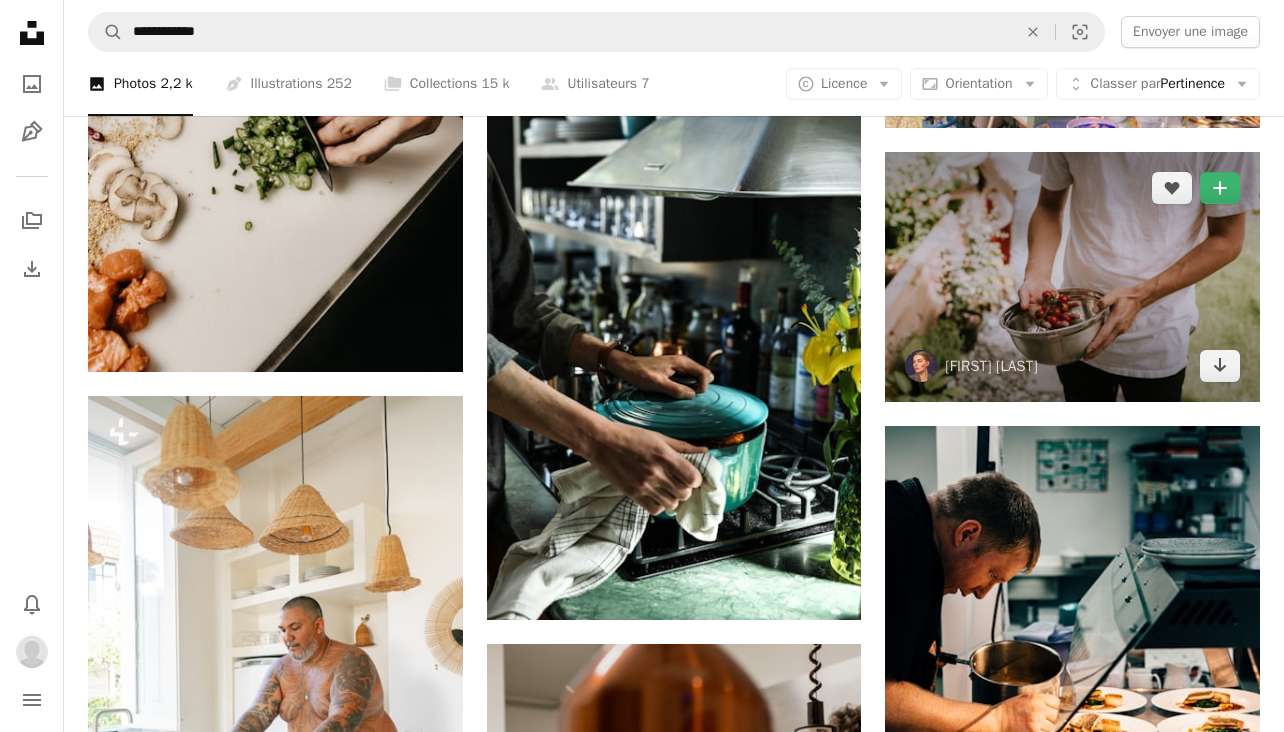 click at bounding box center [1072, 277] 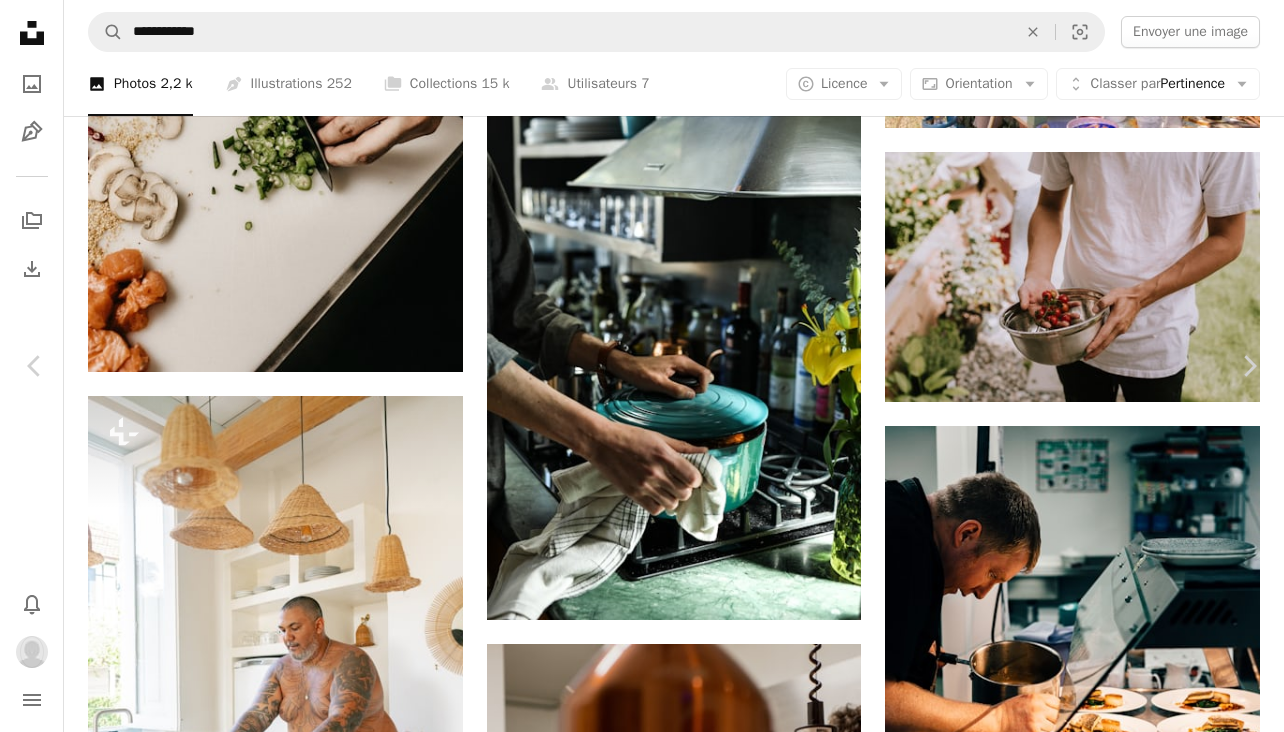 scroll, scrollTop: 2251, scrollLeft: 0, axis: vertical 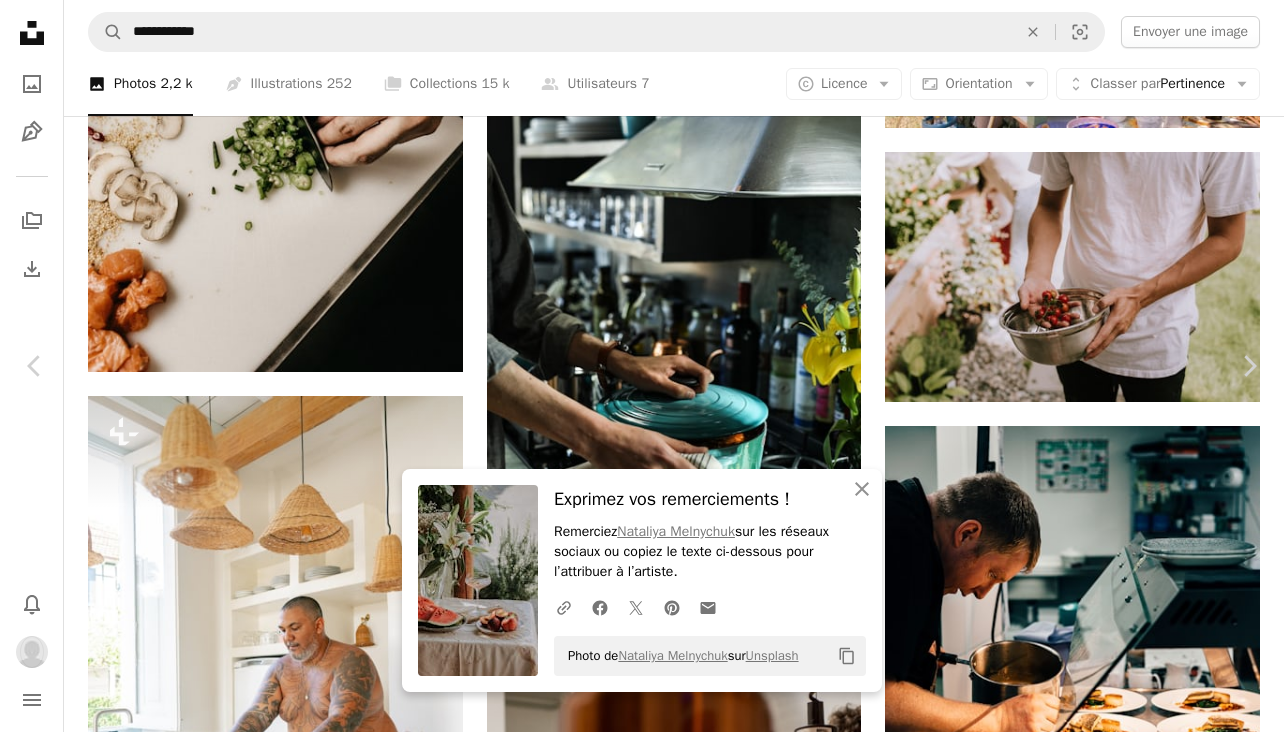 click on "Zoom in" at bounding box center [634, 5235] 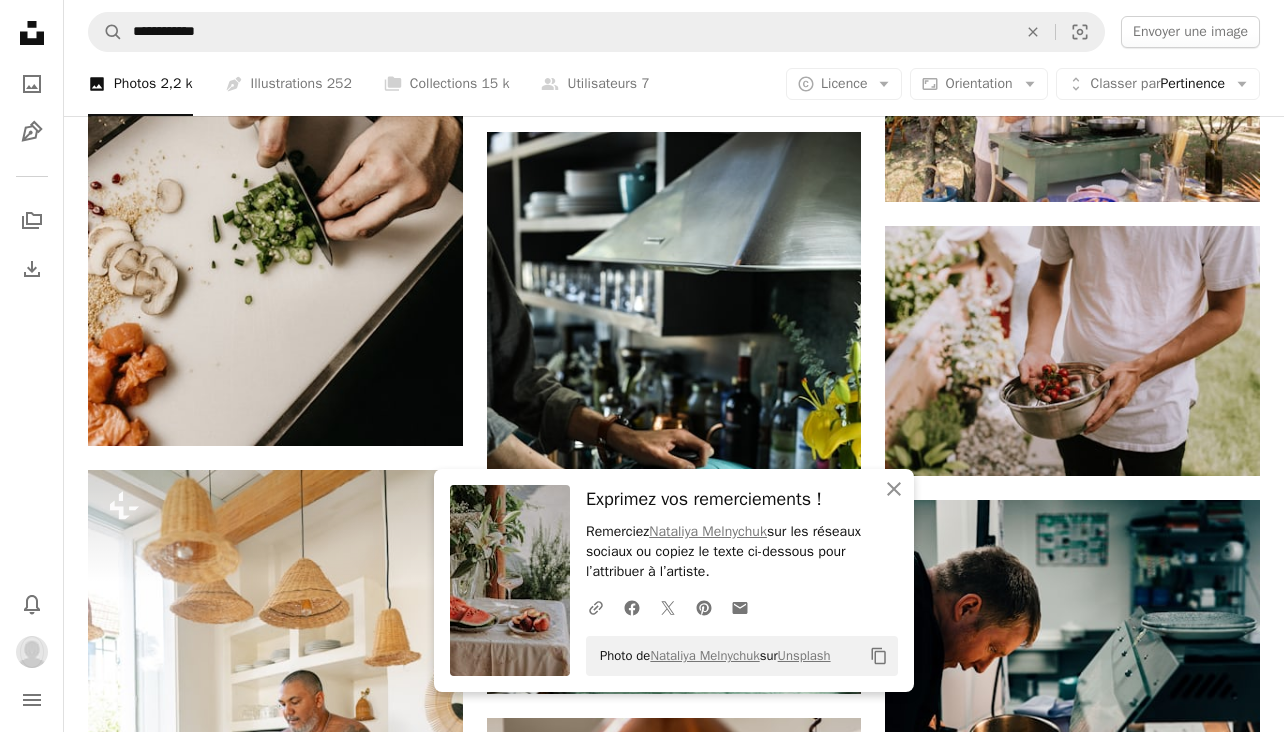 scroll, scrollTop: 1754, scrollLeft: 0, axis: vertical 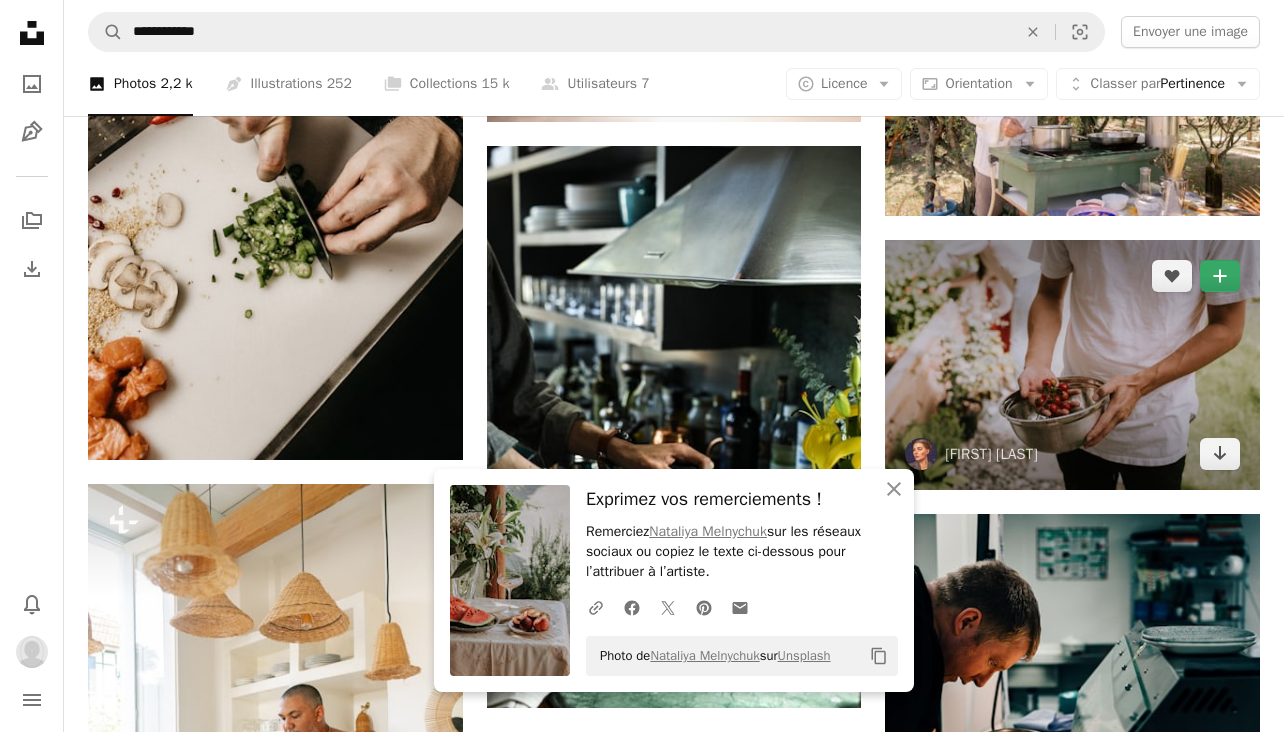 click on "A plus sign" 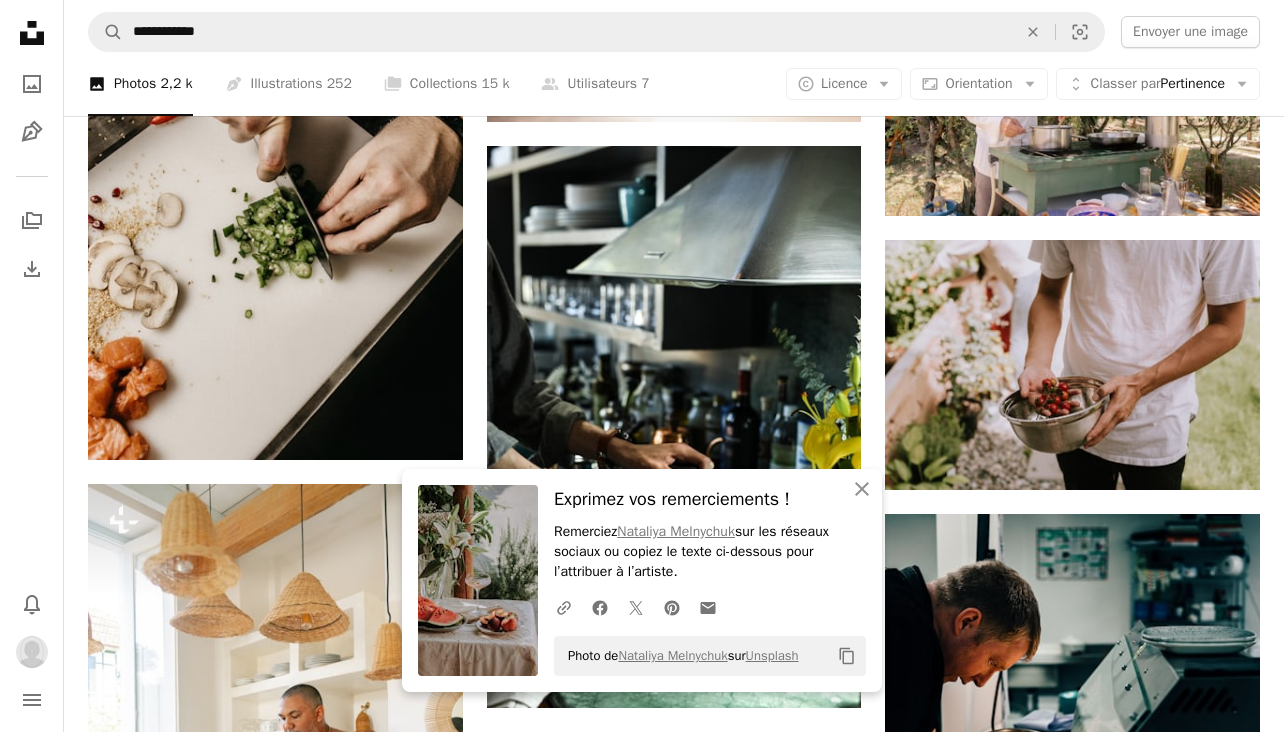 click on "An X shape An X shape Fermer Exprimez vos remerciements ! Remerciez Nataliya Melnychuk sur les réseaux sociaux ou copiez le texte ci-dessous pour l’attribuer à l’artiste. A URL sharing icon (chains) Facebook icon X (formerly Twitter) icon Pinterest icon An envelope Photo de Nataliya Melnychuk sur Unsplash
Copy content Ajouter à la collection Créer une nouvelle collection A checkmark A minus sign 79 photos CS - Villa A checkmark A plus sign 37 photos Epikure A checkmark A plus sign 37 photos Nordspring A checkmark A plus sign 0 photo A lock My first collection Créer une collection Nom 60 Description (facultative) 250 Rendre la collection privée A lock Annuler Créer une collection" at bounding box center (642, 5311) 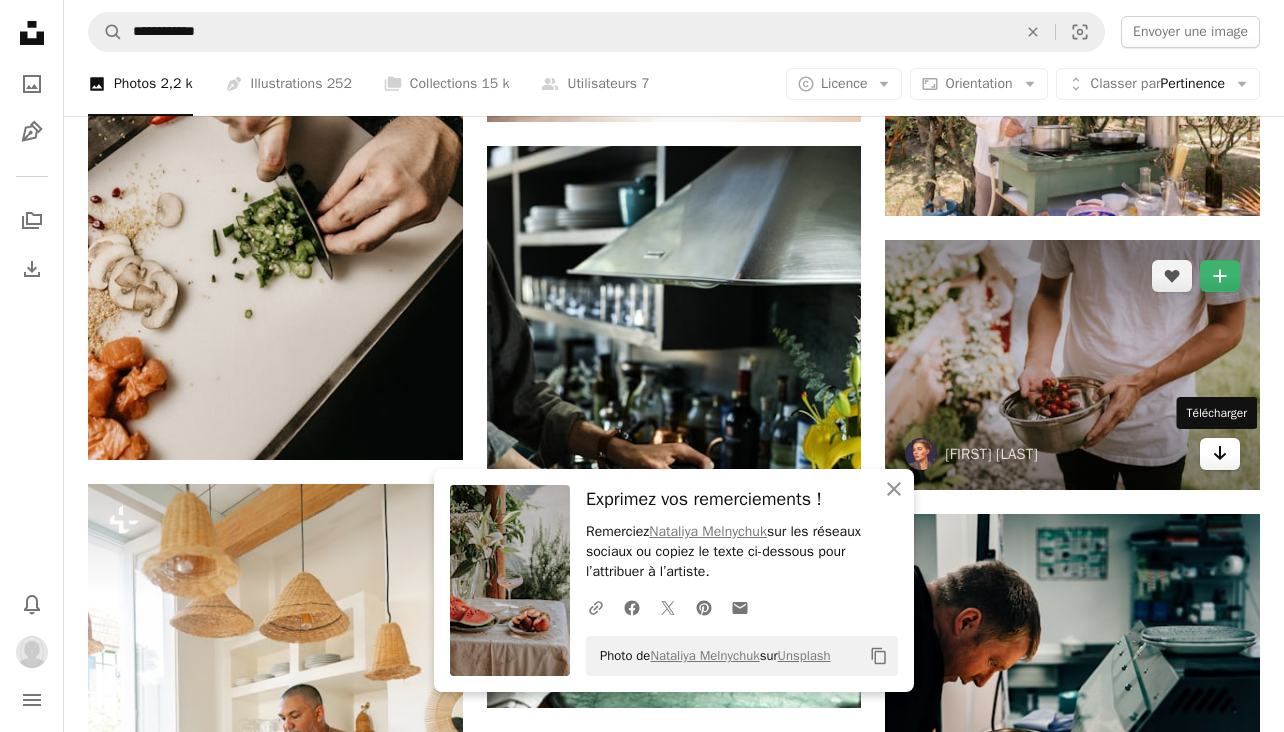 click on "Arrow pointing down" 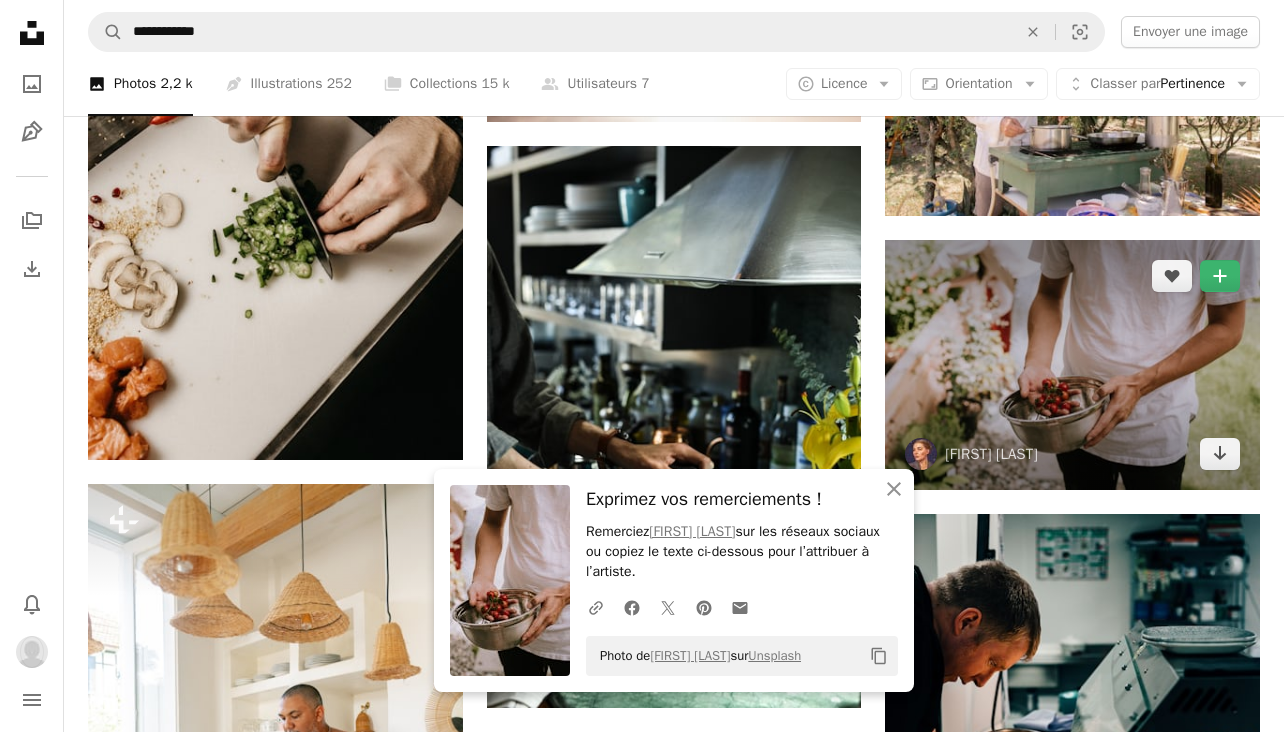 click at bounding box center [1072, 365] 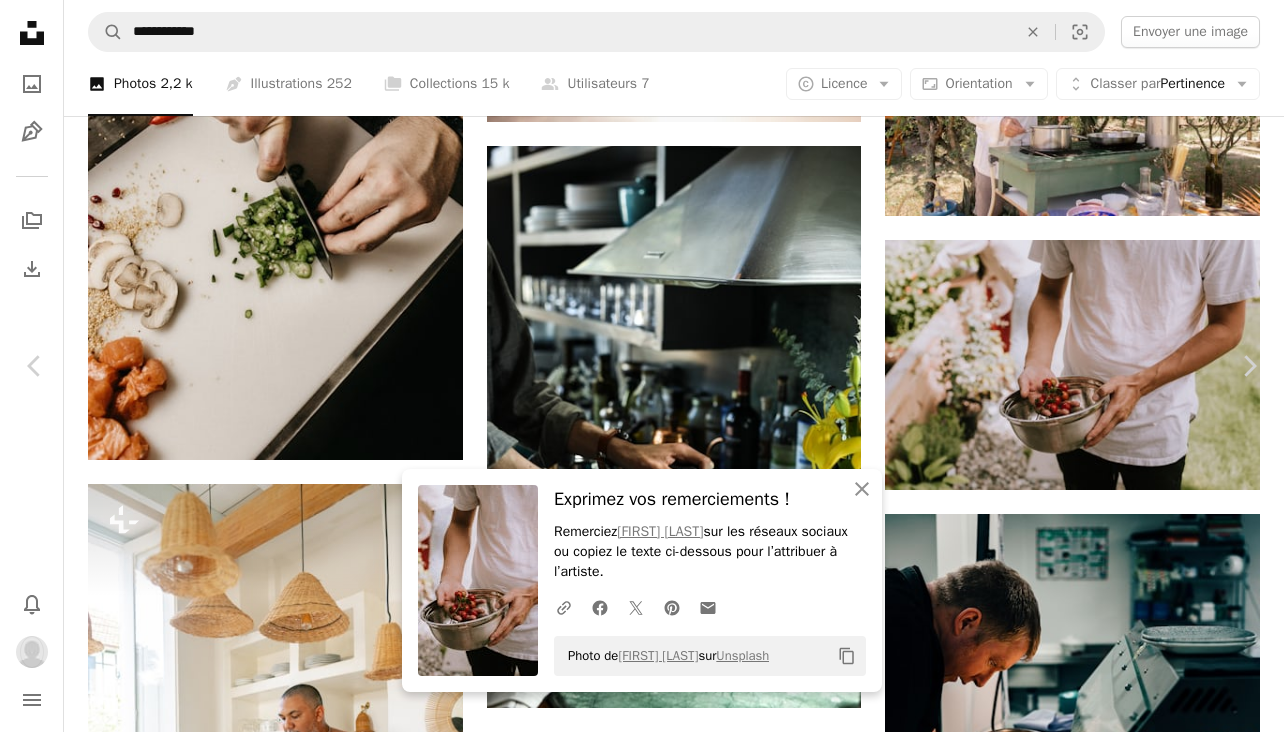 scroll, scrollTop: 2361, scrollLeft: 0, axis: vertical 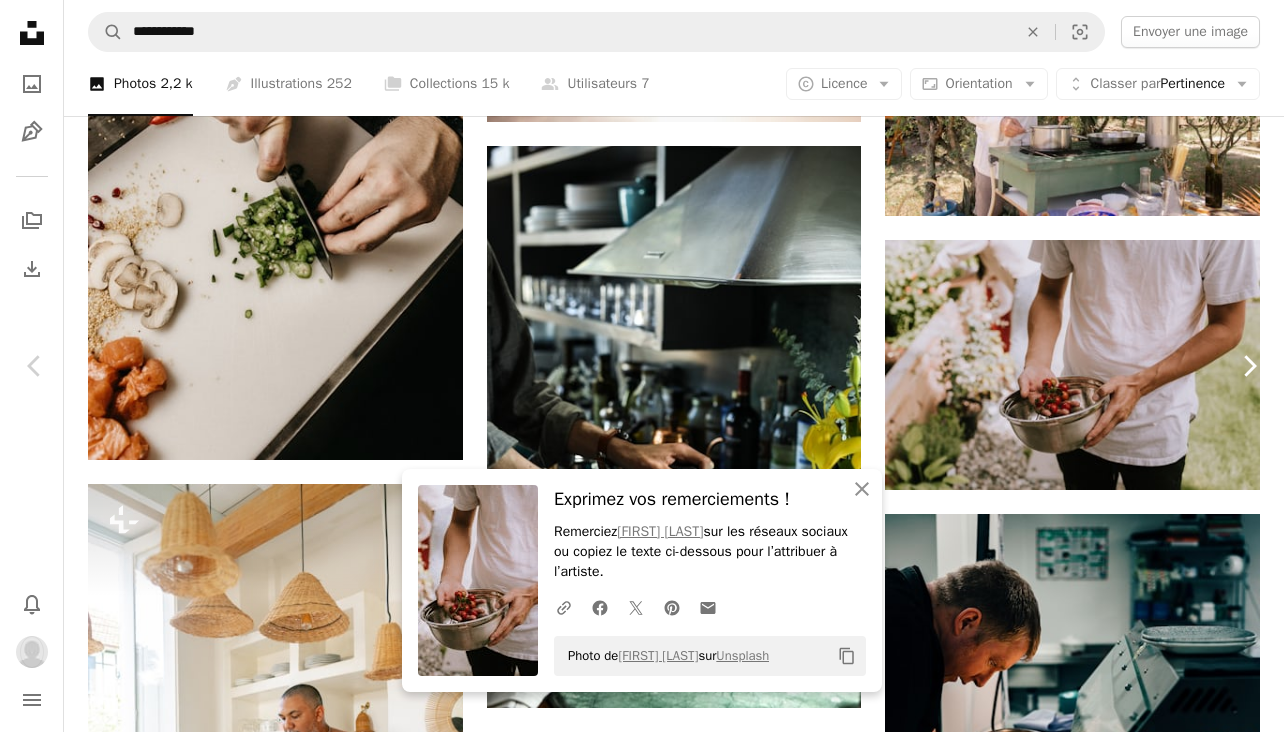 click on "Chevron right" 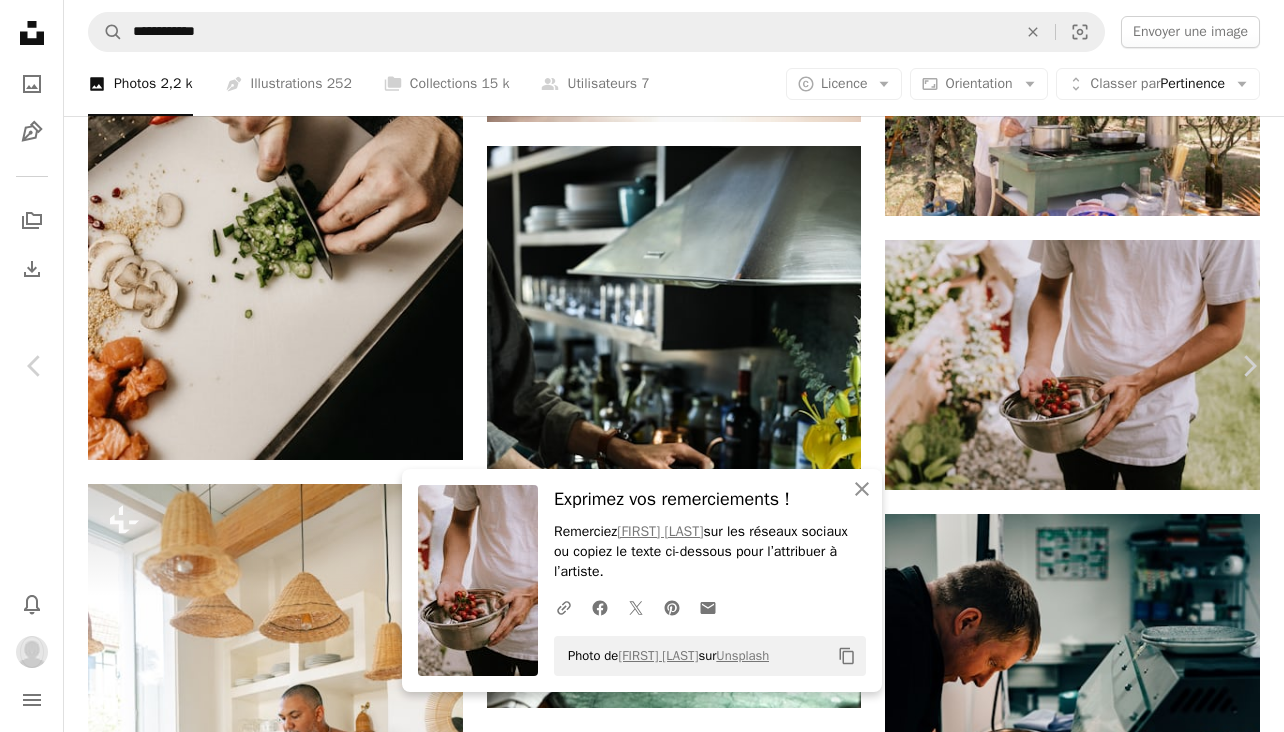 click on "An X shape Chevron left Chevron right An X shape Fermer Exprimez vos remerciements ! Remerciez  [FIRST] [LAST]  sur les réseaux sociaux ou copiez le texte ci-dessous pour l’attribuer à l’artiste. A URL sharing icon (chains) Facebook icon X (formerly Twitter) icon Pinterest icon An envelope Photo de  [FIRST] [LAST]  sur  Unsplash
Copy content [FIRST] [LAST] Pour  Unsplash+ A heart A plus sign Modifier l’image Télécharger Chevron down Zoom in A forward-right arrow Partager More Actions Calendar outlined Publiée le  [DATE] Camera SONY, ILCE-7RM5 Safety Contenu cédé sous  Licence Unsplash+ portrait homme mode intérieur mode de vie diversité soins auto-administrés tatouage confiance responsabilisation taille plus chic Positivité corporelle Vêtements Courbes masculinité Mode masculine grand homme De cette série Chevron right Plus sign for Unsplash+ Plus sign for Unsplash+ Plus sign for Unsplash+ Plus sign for Unsplash+ Plus sign for Unsplash+ A heart" at bounding box center (642, 5311) 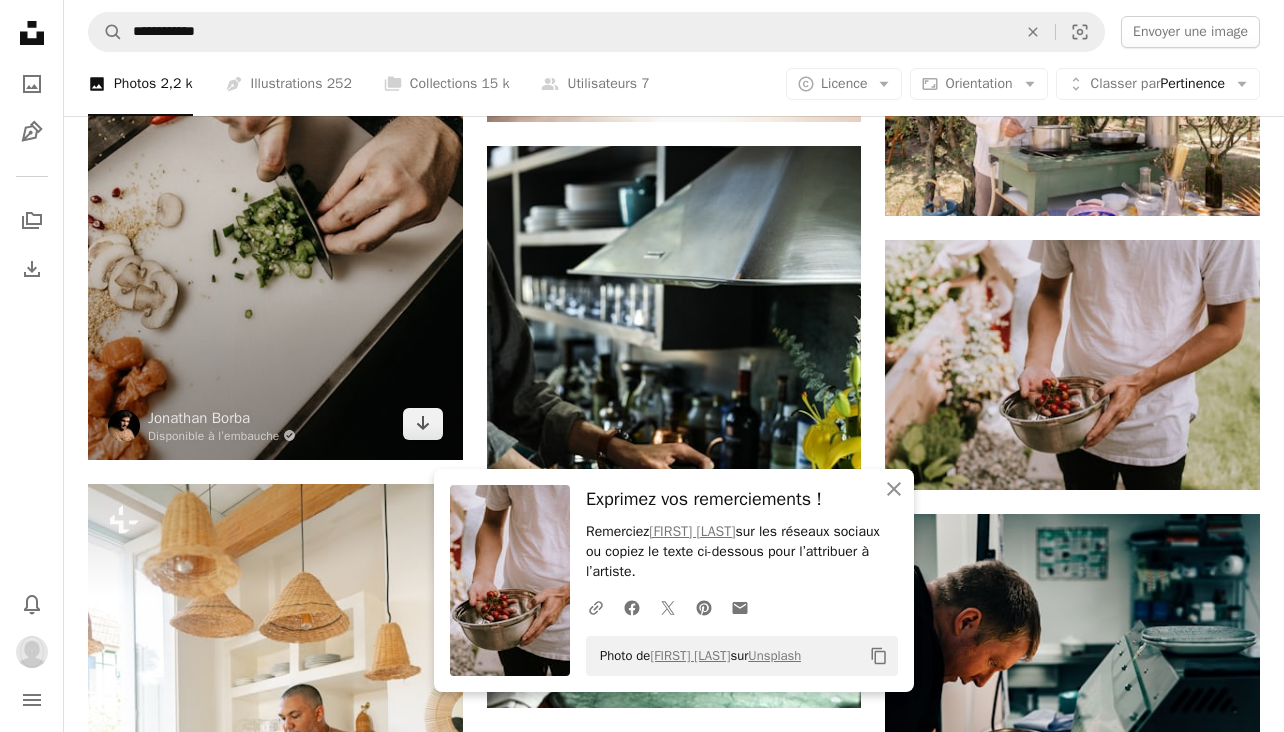 click at bounding box center [275, 179] 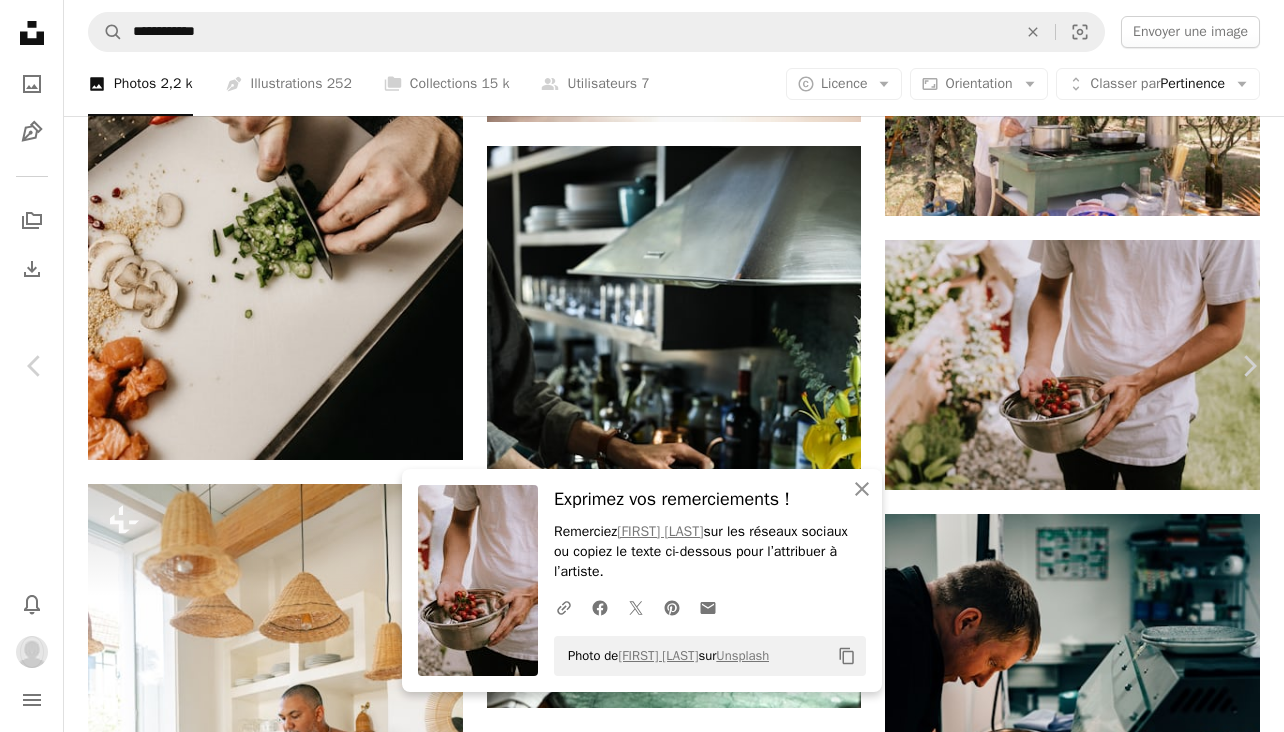scroll, scrollTop: 1250, scrollLeft: 0, axis: vertical 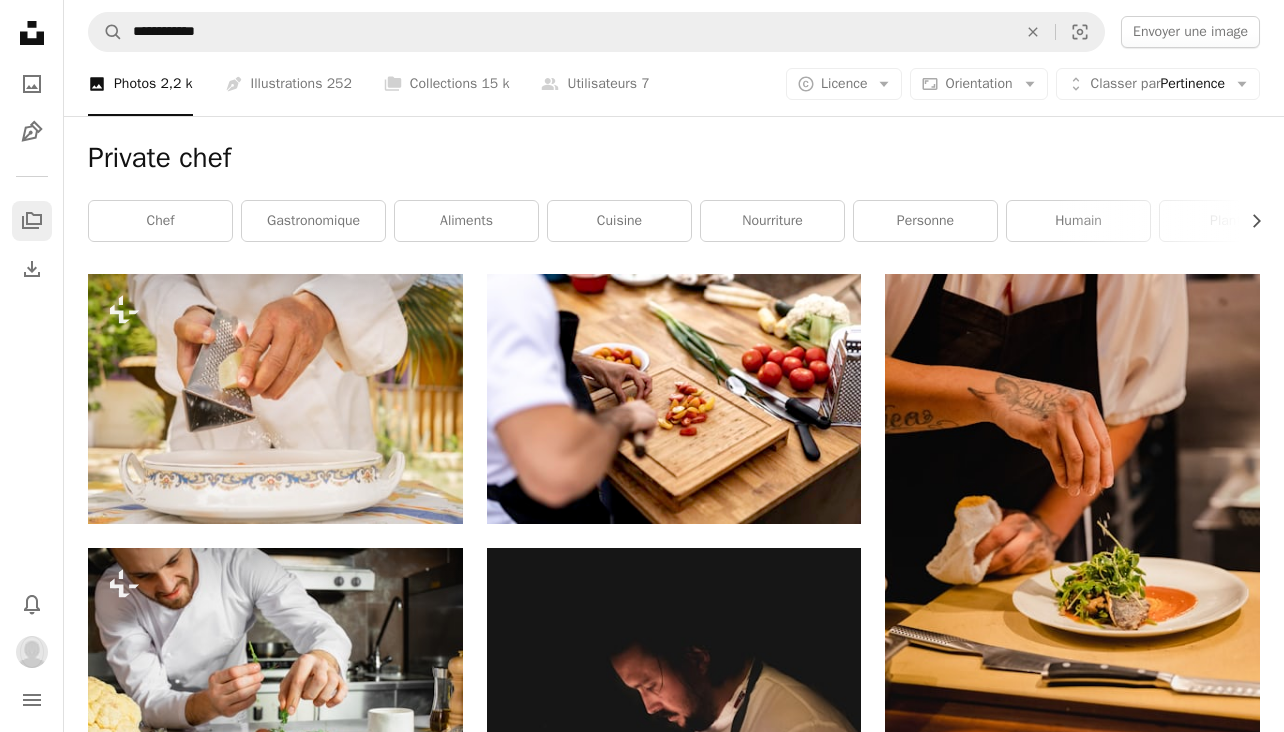 click on "A stack of folders" 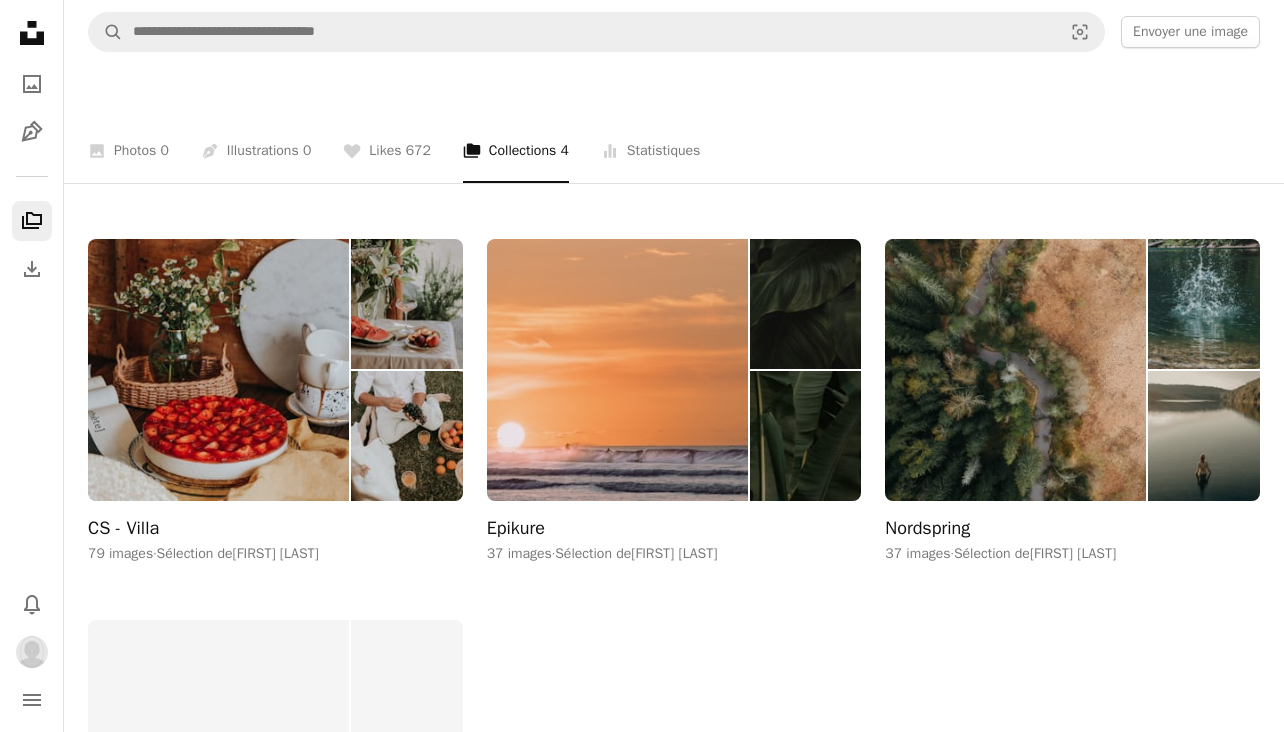scroll, scrollTop: 303, scrollLeft: 0, axis: vertical 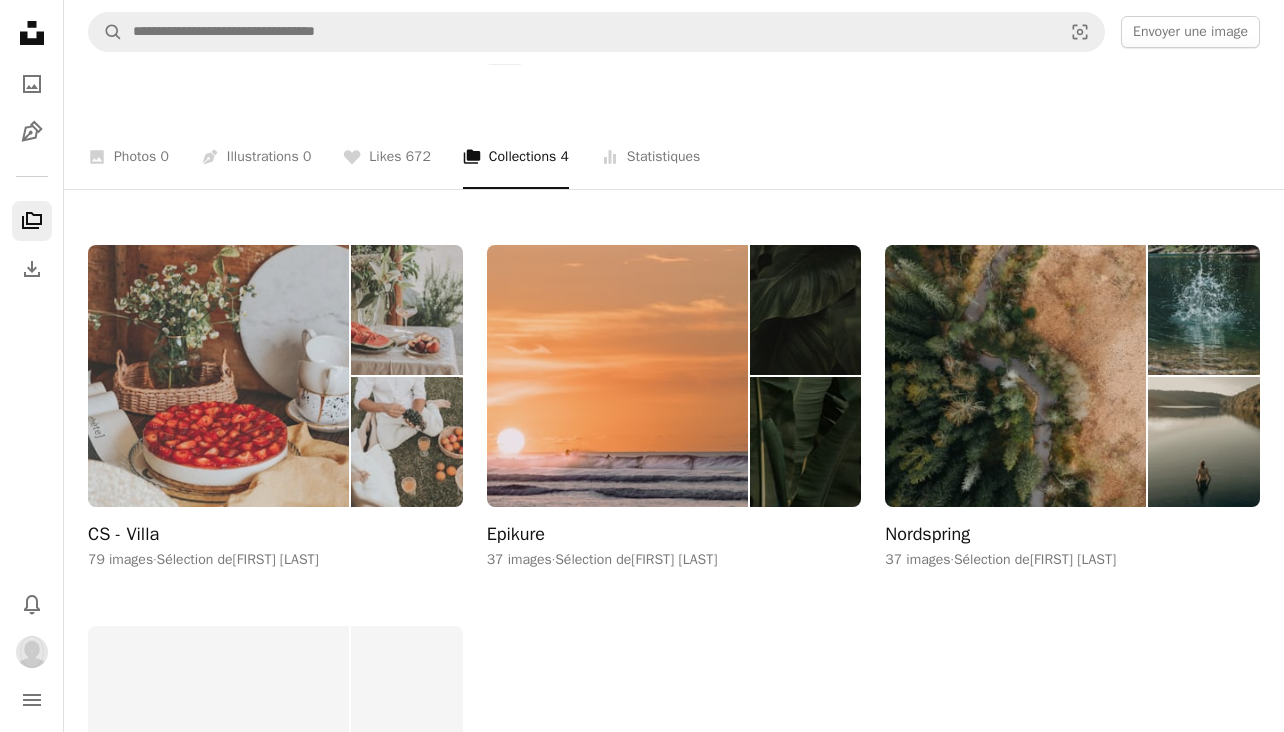 click at bounding box center [218, 376] 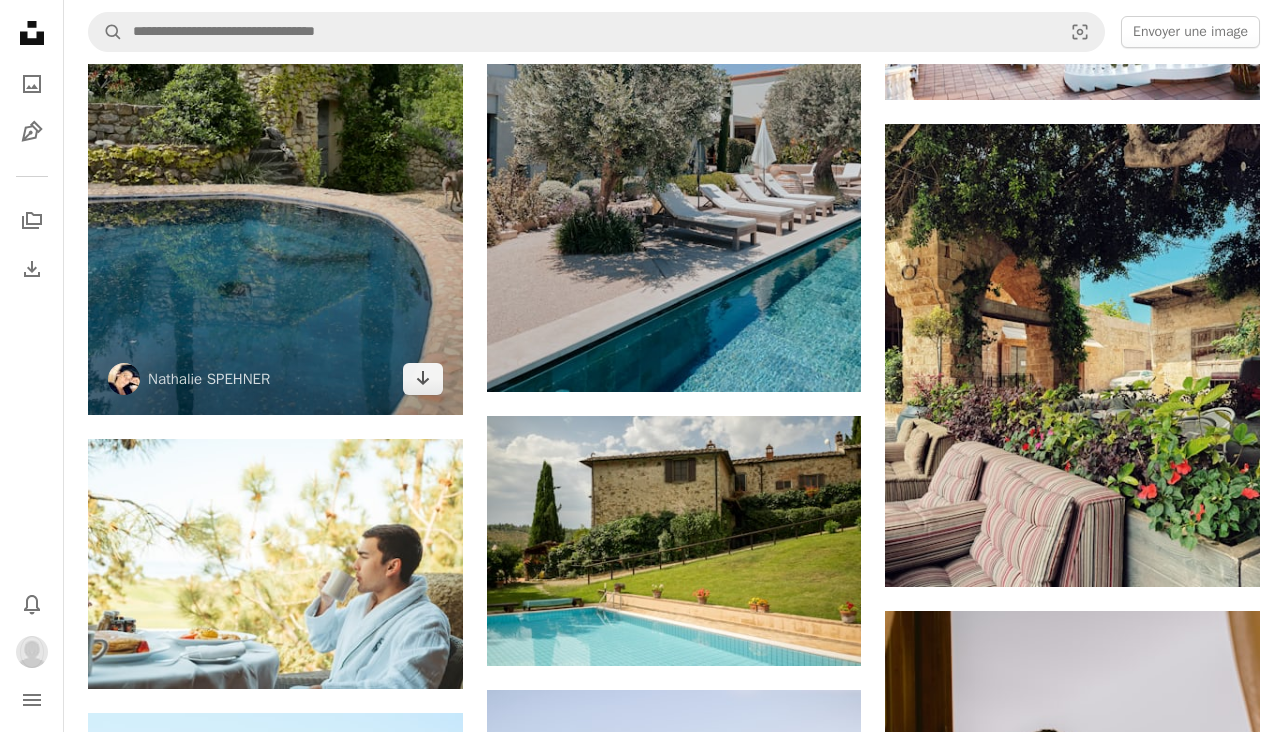 scroll, scrollTop: 1669, scrollLeft: 0, axis: vertical 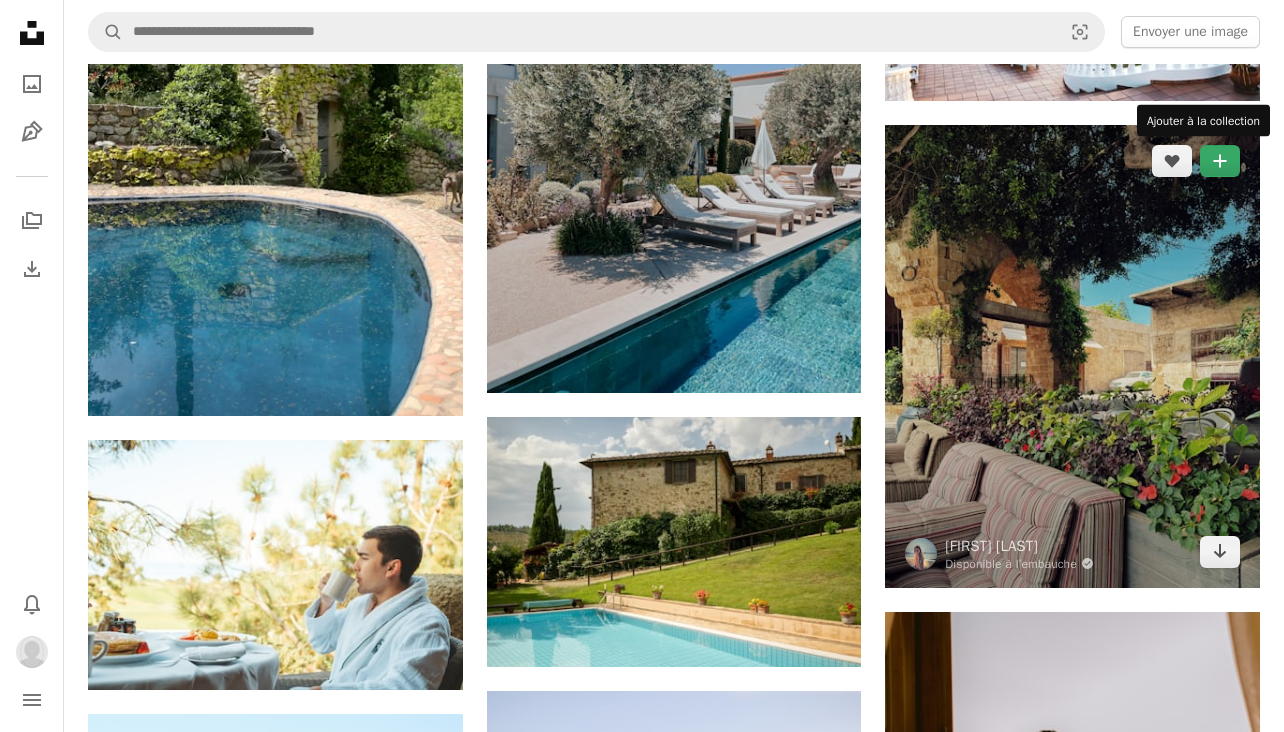 click on "A plus sign" at bounding box center (1220, 161) 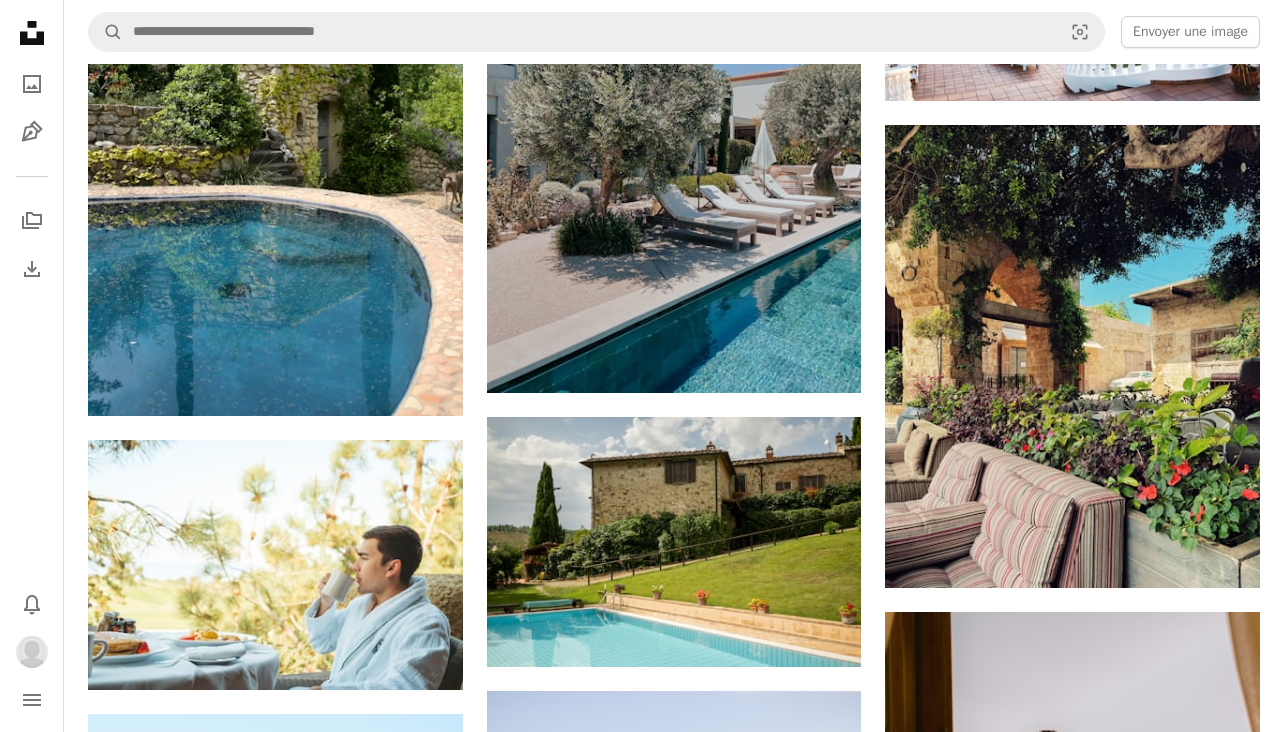 click on "An X shape Ajouter à la collection Créer une nouvelle collection A checkmark A minus sign 79 photos CS - Villa A checkmark A plus sign 37 photos Epikure A checkmark A plus sign 37 photos Nordspring A checkmark A plus sign 0 photo A lock My first collection Créer une collection Nom 60 Description (facultative) 250 Rendre la collection privée A lock Annuler Créer une collection" at bounding box center (642, 10588) 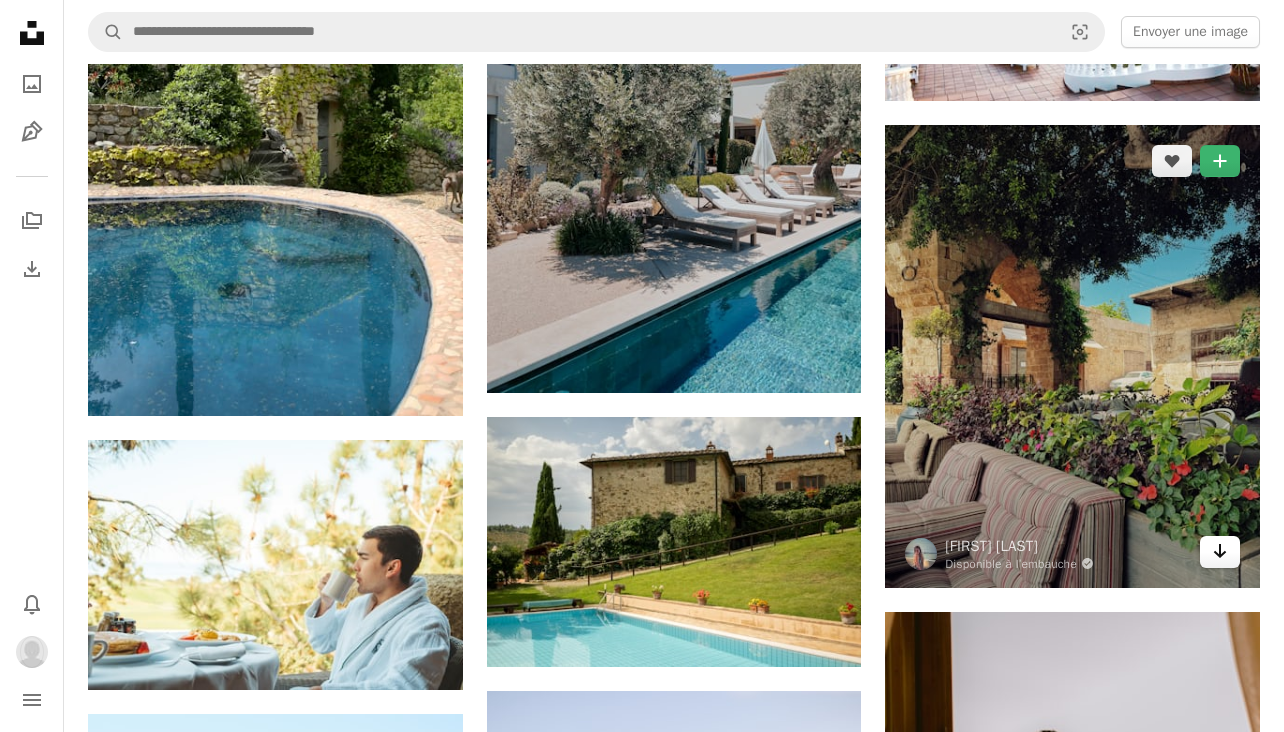 click on "Arrow pointing down" 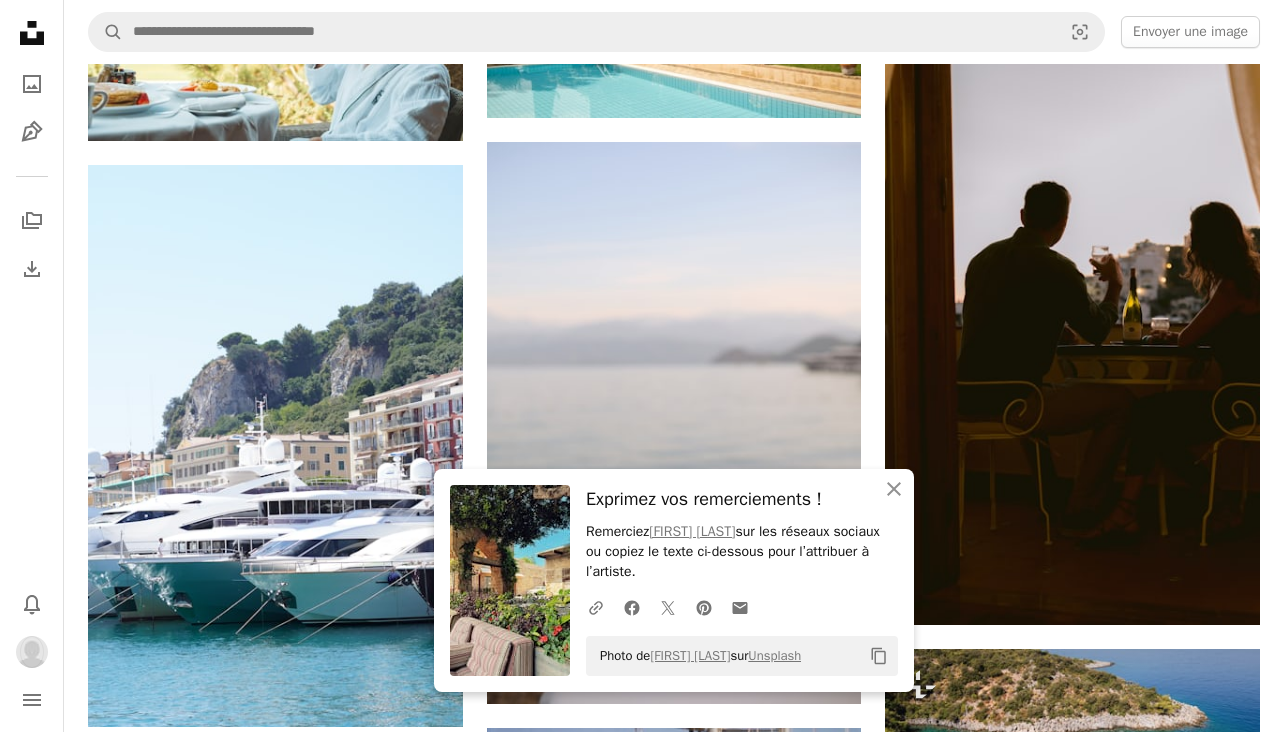scroll, scrollTop: 2234, scrollLeft: 0, axis: vertical 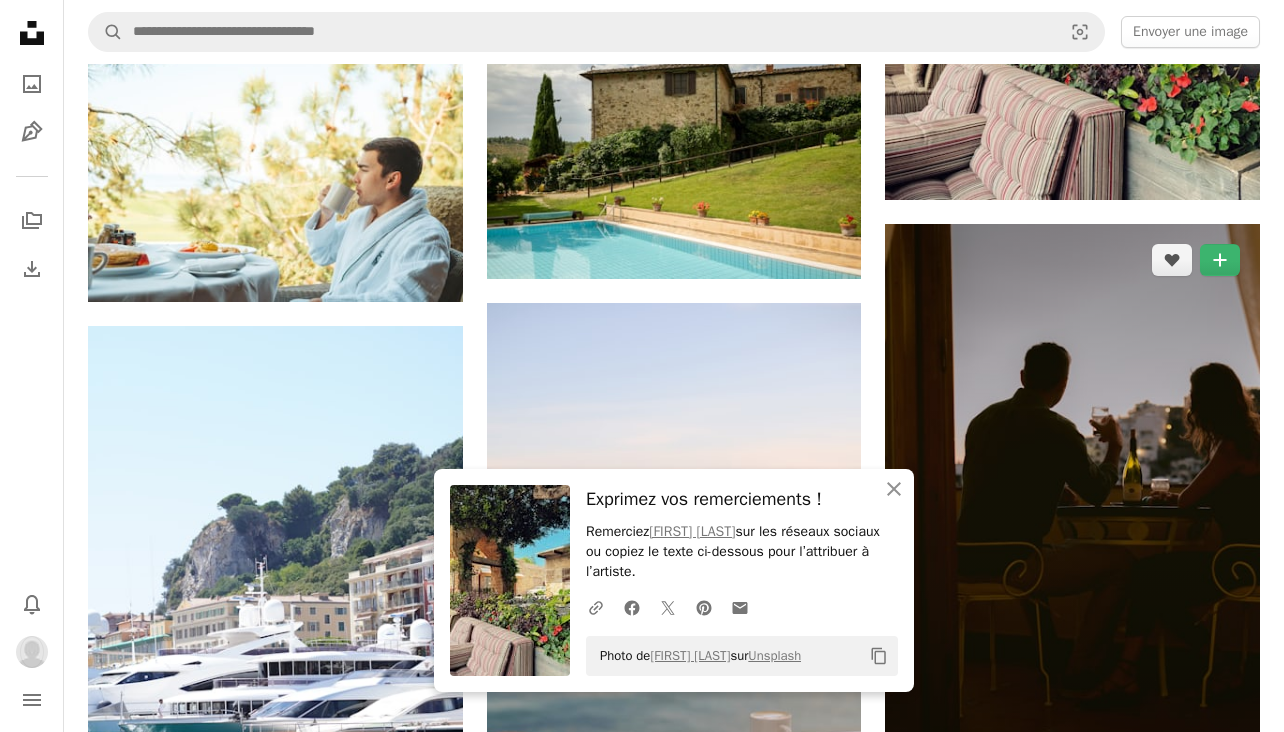 click at bounding box center (1072, 505) 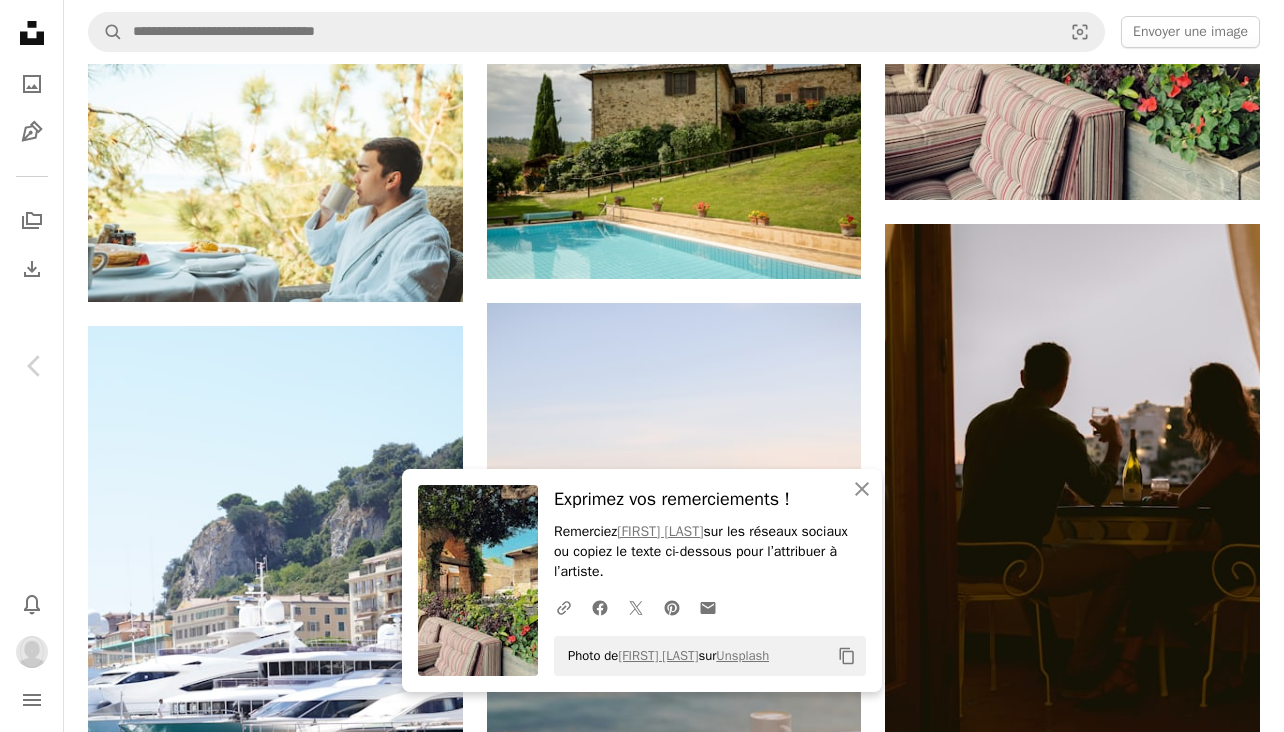 scroll, scrollTop: 962, scrollLeft: 0, axis: vertical 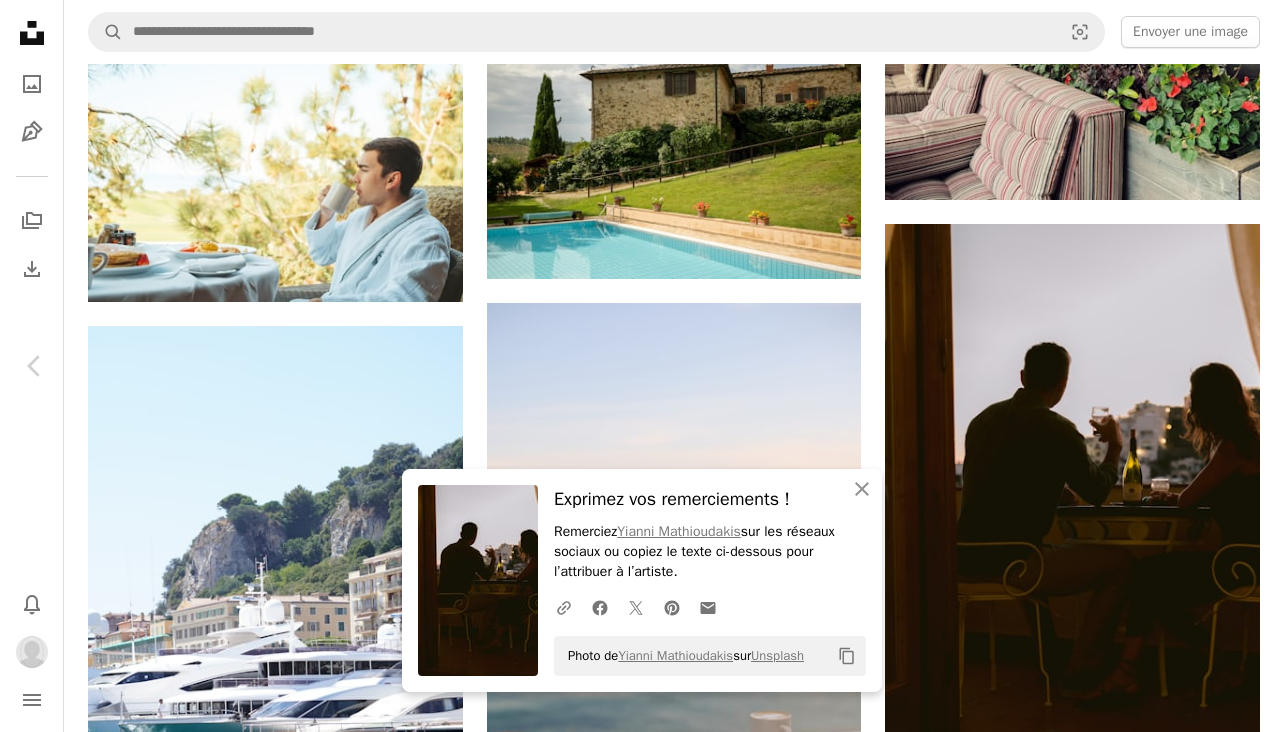click on "An X shape Chevron left Chevron right An X shape Fermer Exprimez vos remerciements ! Remerciez  [FIRST] [LAST]  sur les réseaux sociaux ou copiez le texte ci-dessous pour l’attribuer à l’artiste. A URL sharing icon (chains) Facebook icon X (formerly Twitter) icon Pinterest icon An envelope Photo de  [FIRST] [LAST]  sur  Unsplash
Copy content [FIRST] [LAST] Disponible à l’embauche A checkmark inside of a circle A heart A plus sign Modifier l’image Télécharger Chevron down Zoom in Vues 680 601 Téléchargements 5 104 A forward-right arrow Partager Info icon Infos More Actions Calendar outlined Publiée le  [DATE] Camera SONY, ILCE-7M3 Safety Utilisation gratuite sous la  Licence Unsplash coucher de soleil amour Italie couple vin buvant Positano nourriture humain restaurant gris mobilier café vêtement table chaise porte piano boire vêtements Images associées A heart A plus sign [FIRST] [LAST] Disponible à l’embauche A checkmark inside of a circle A heart [FIRST]" at bounding box center [642, 10200] 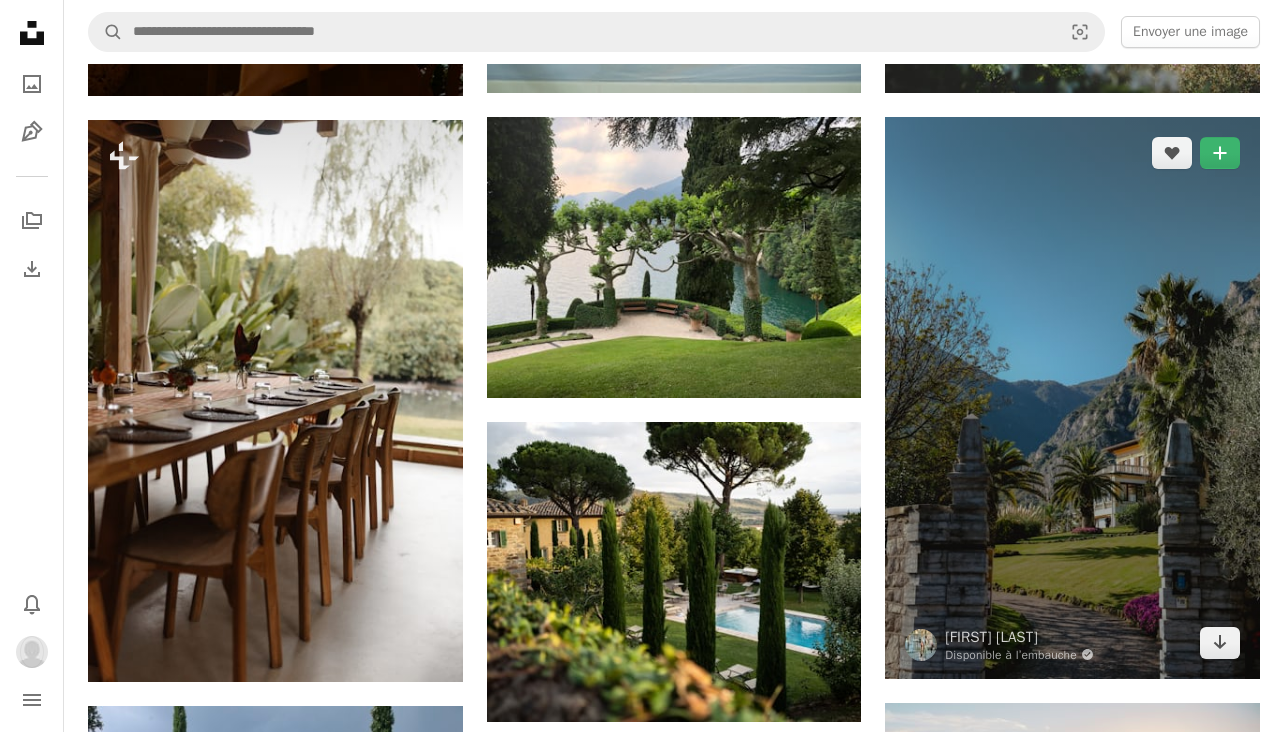 scroll, scrollTop: 342, scrollLeft: 0, axis: vertical 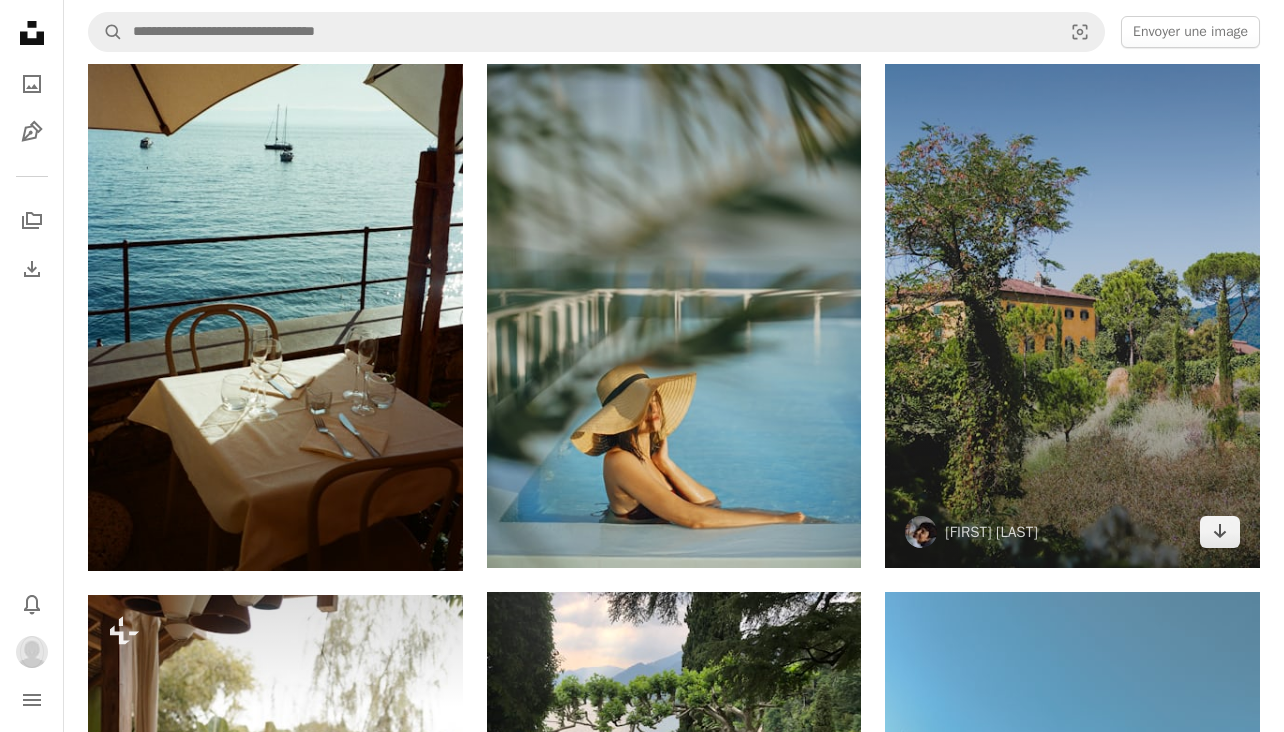 click at bounding box center [1072, 287] 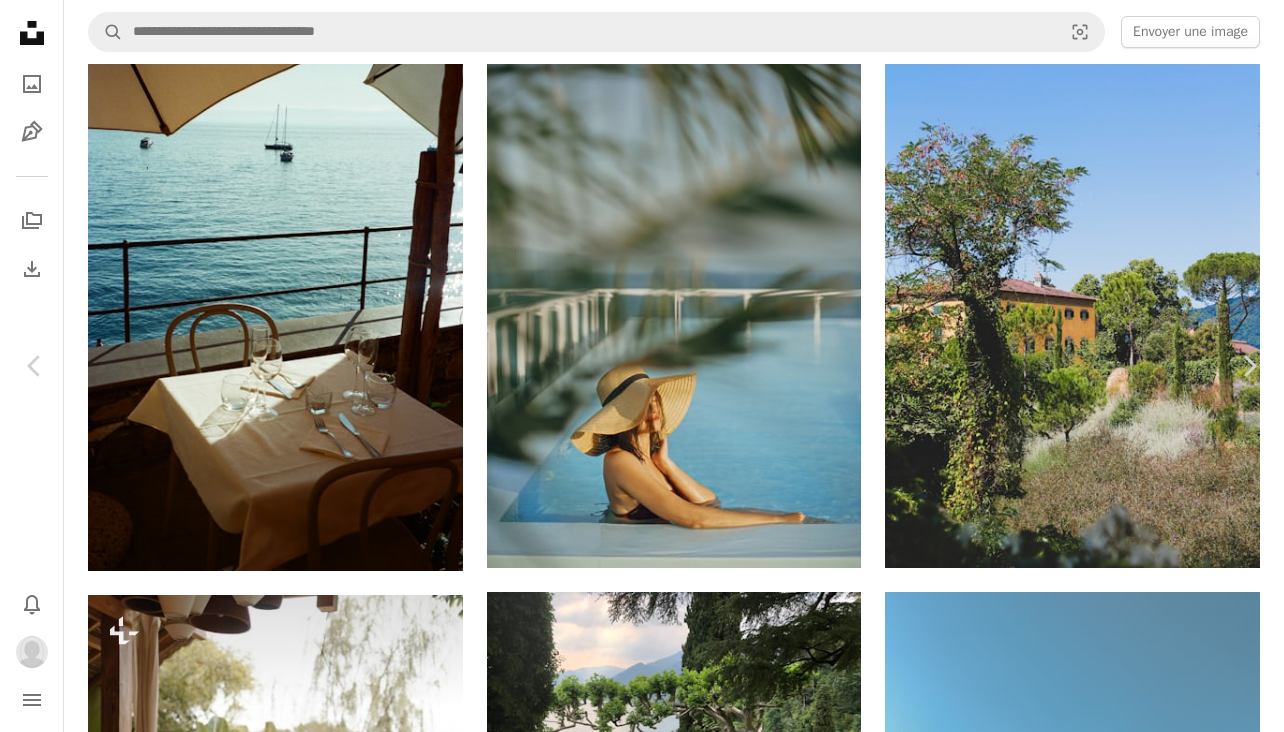 scroll, scrollTop: 2225, scrollLeft: 0, axis: vertical 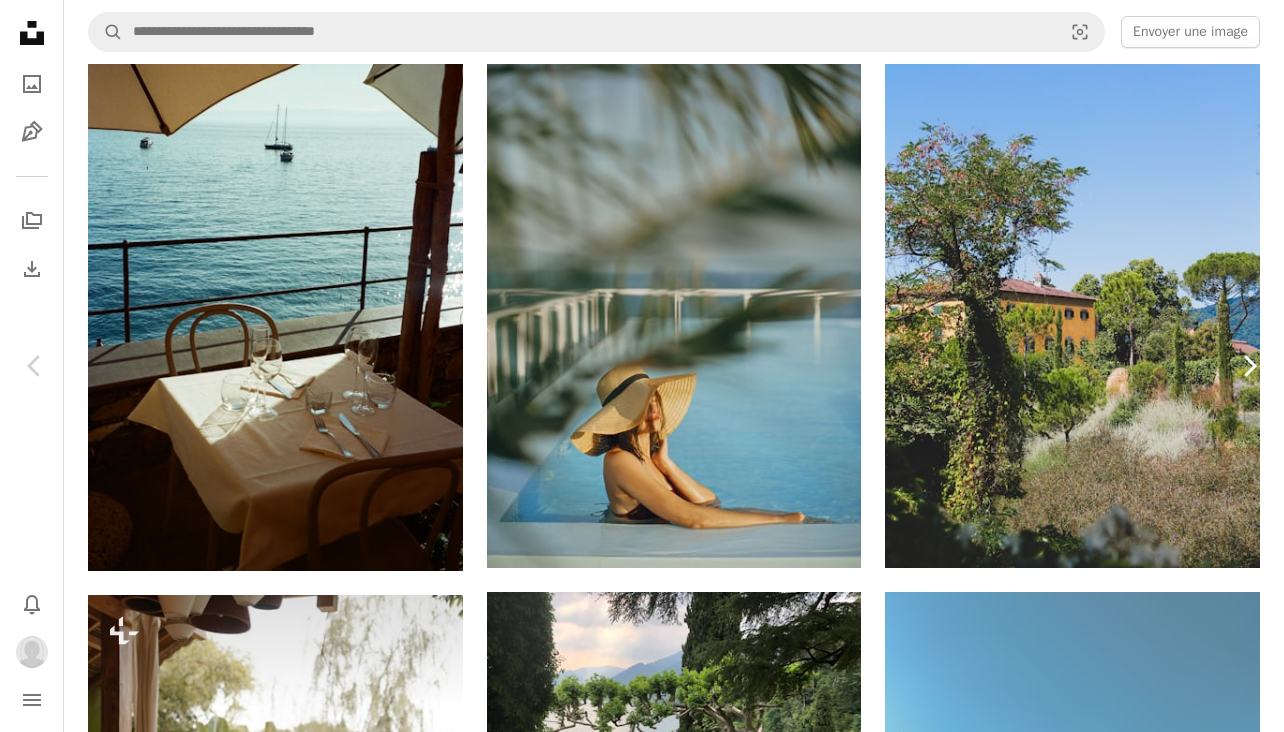 click on "Chevron right" at bounding box center (1249, 366) 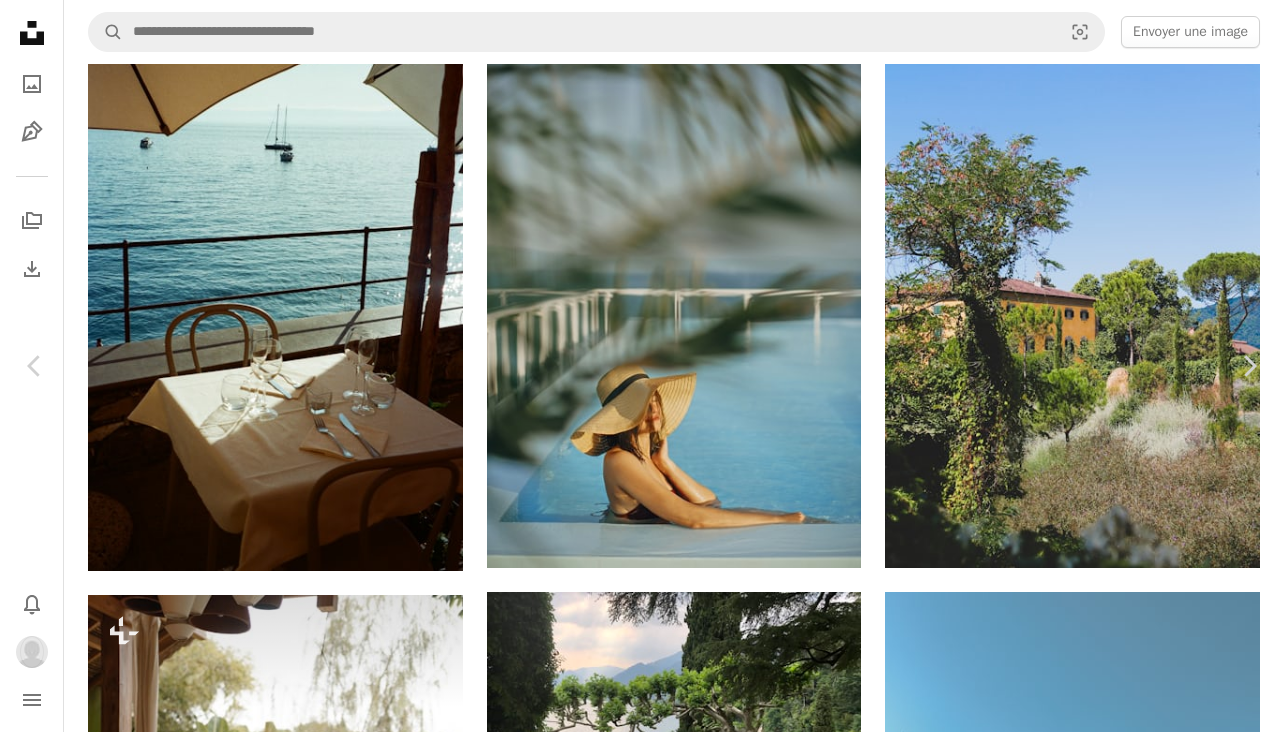 scroll, scrollTop: 2072, scrollLeft: 0, axis: vertical 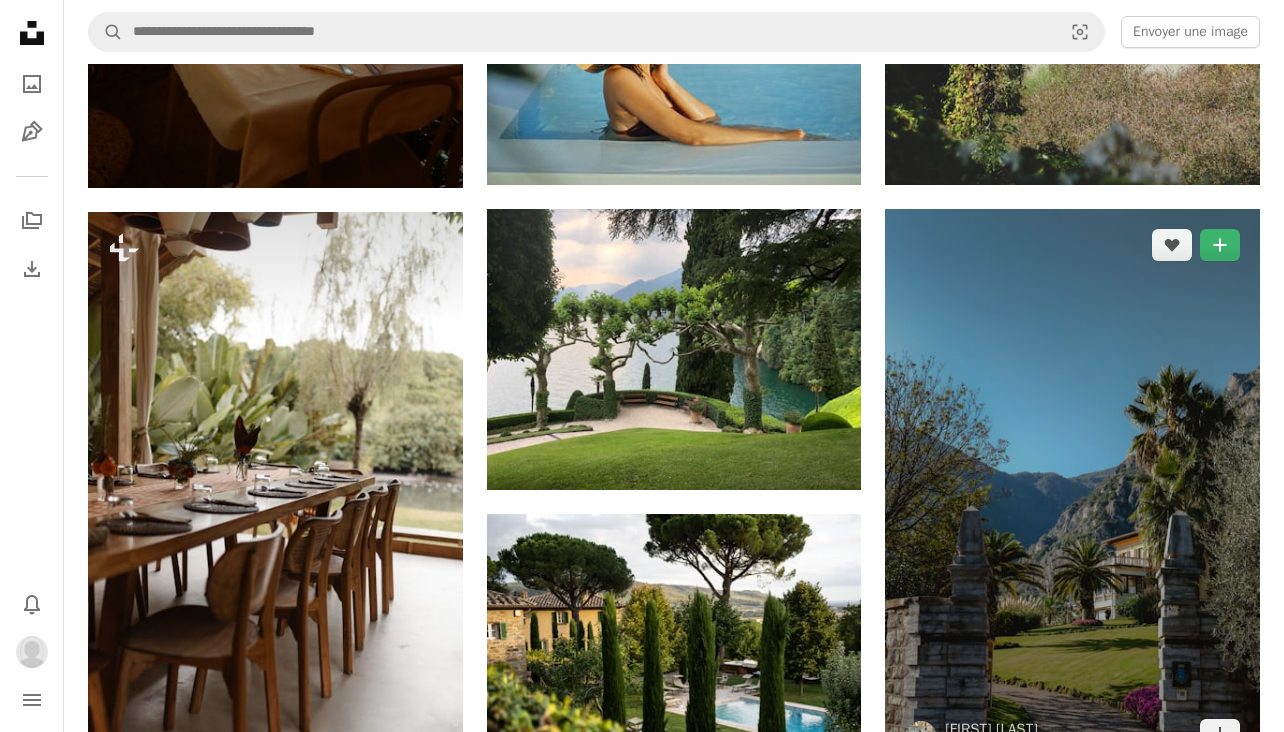 click at bounding box center [1072, 490] 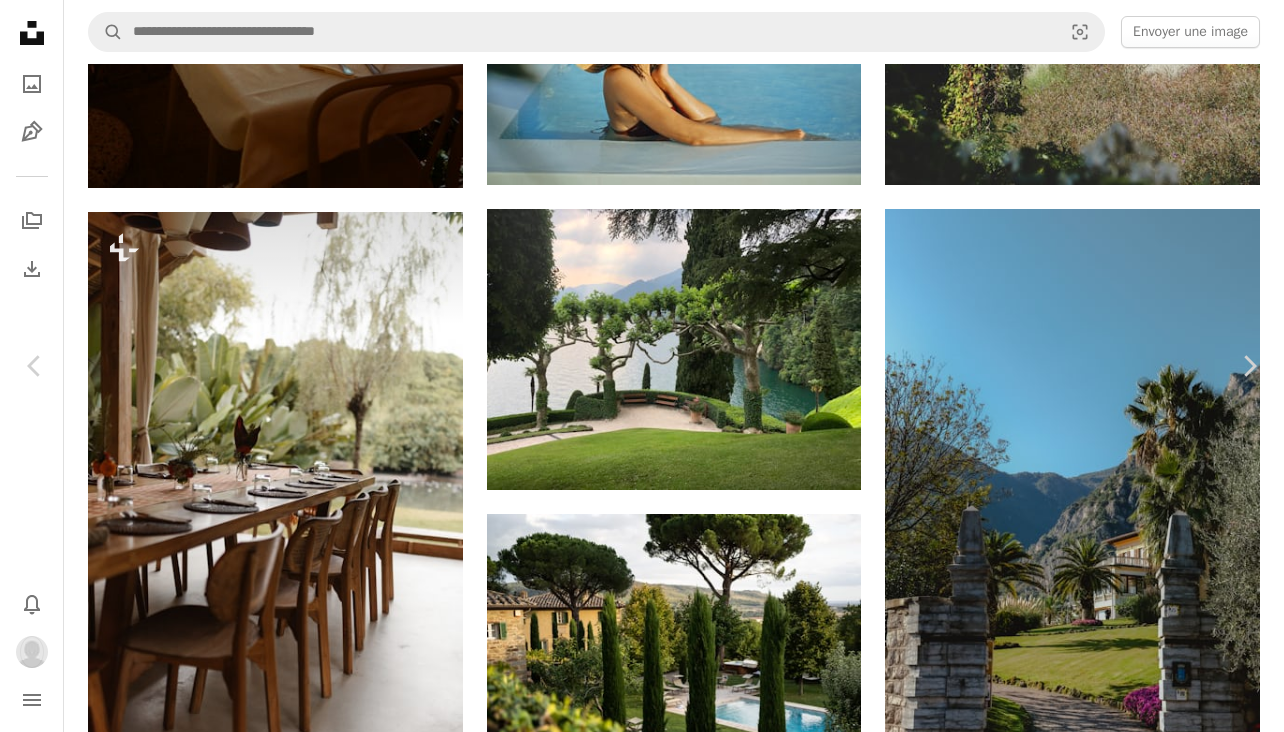 scroll, scrollTop: 1007, scrollLeft: 0, axis: vertical 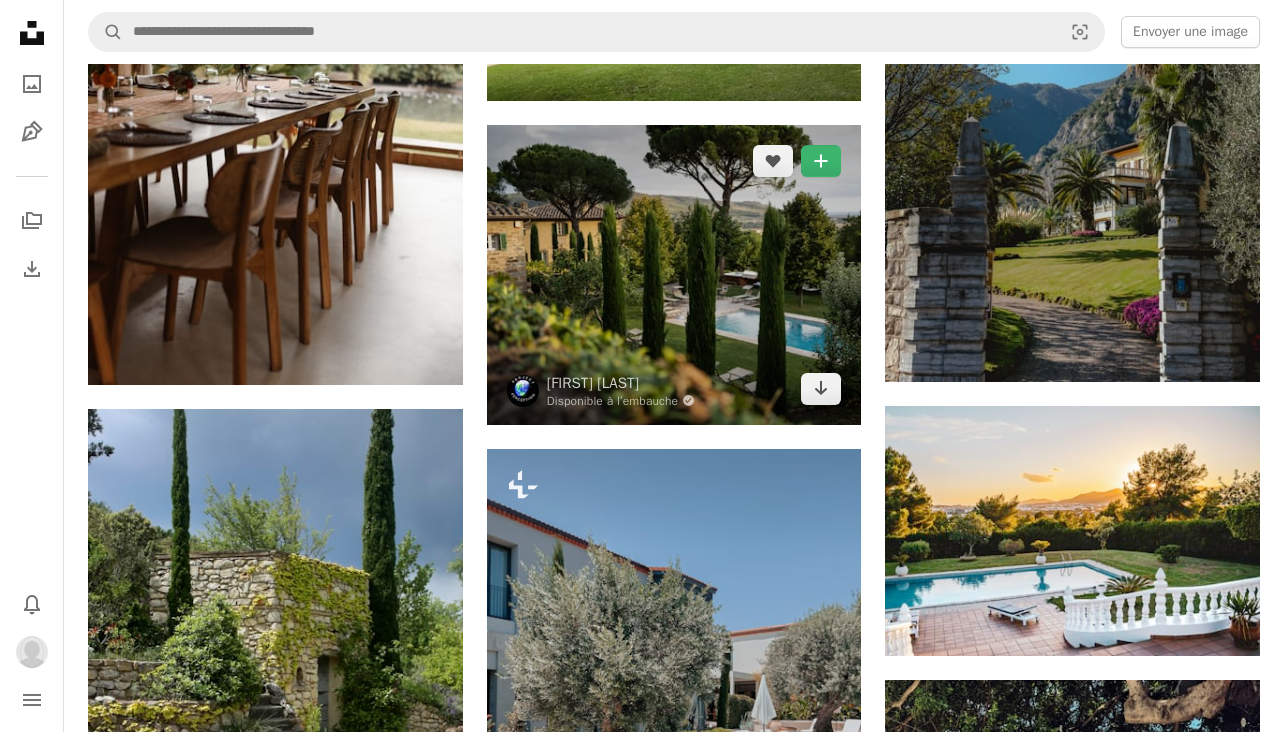 click at bounding box center (674, 275) 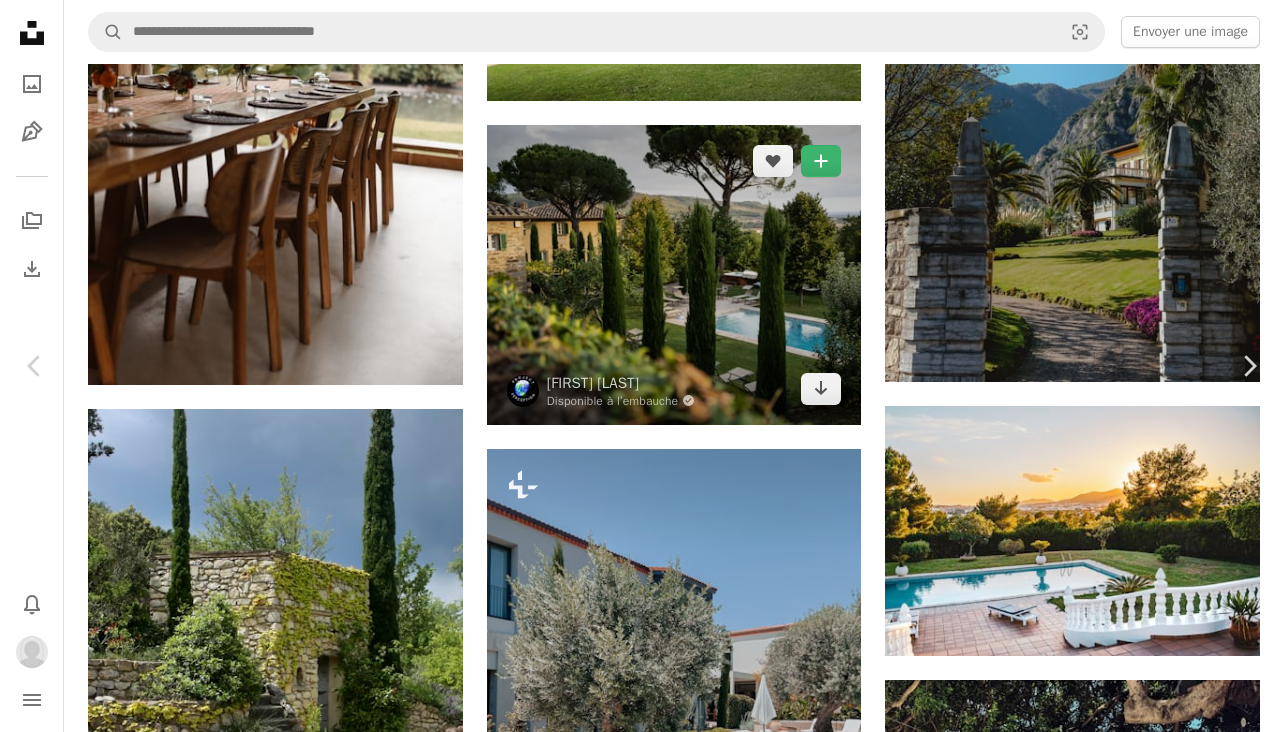 scroll, scrollTop: 2872, scrollLeft: 0, axis: vertical 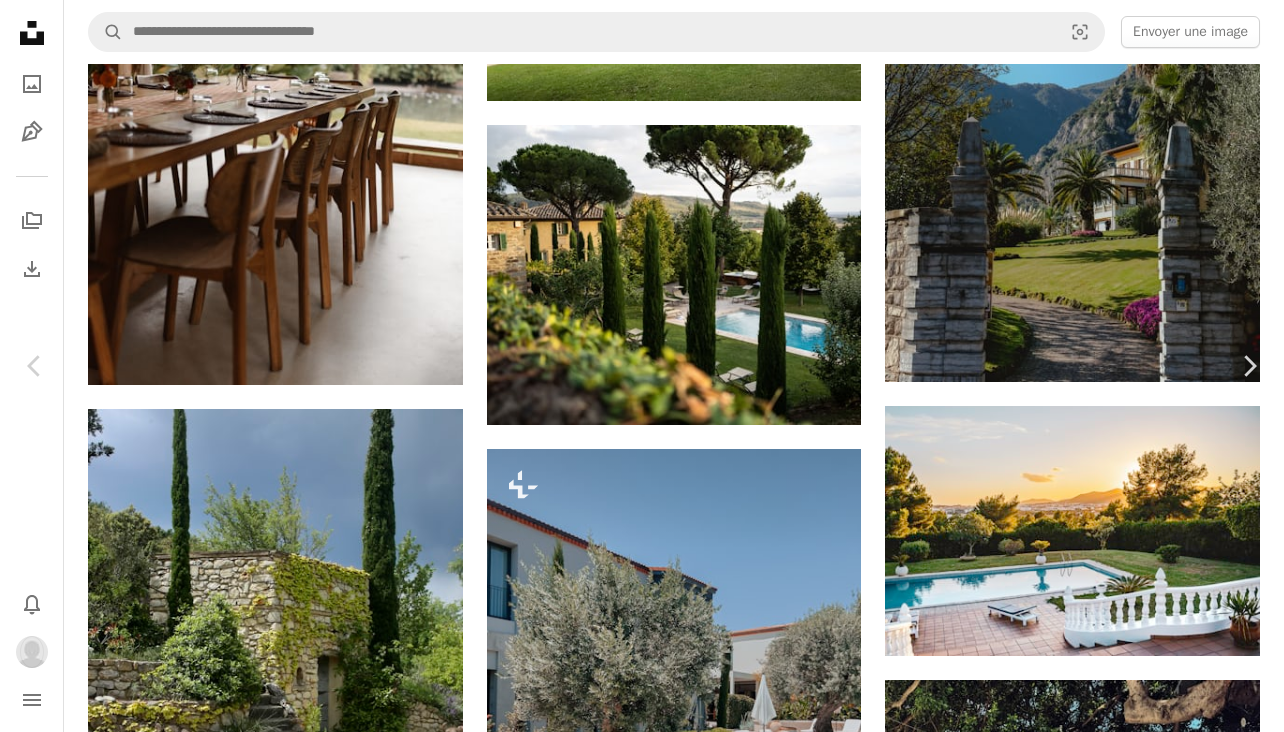click at bounding box center [634, 11179] 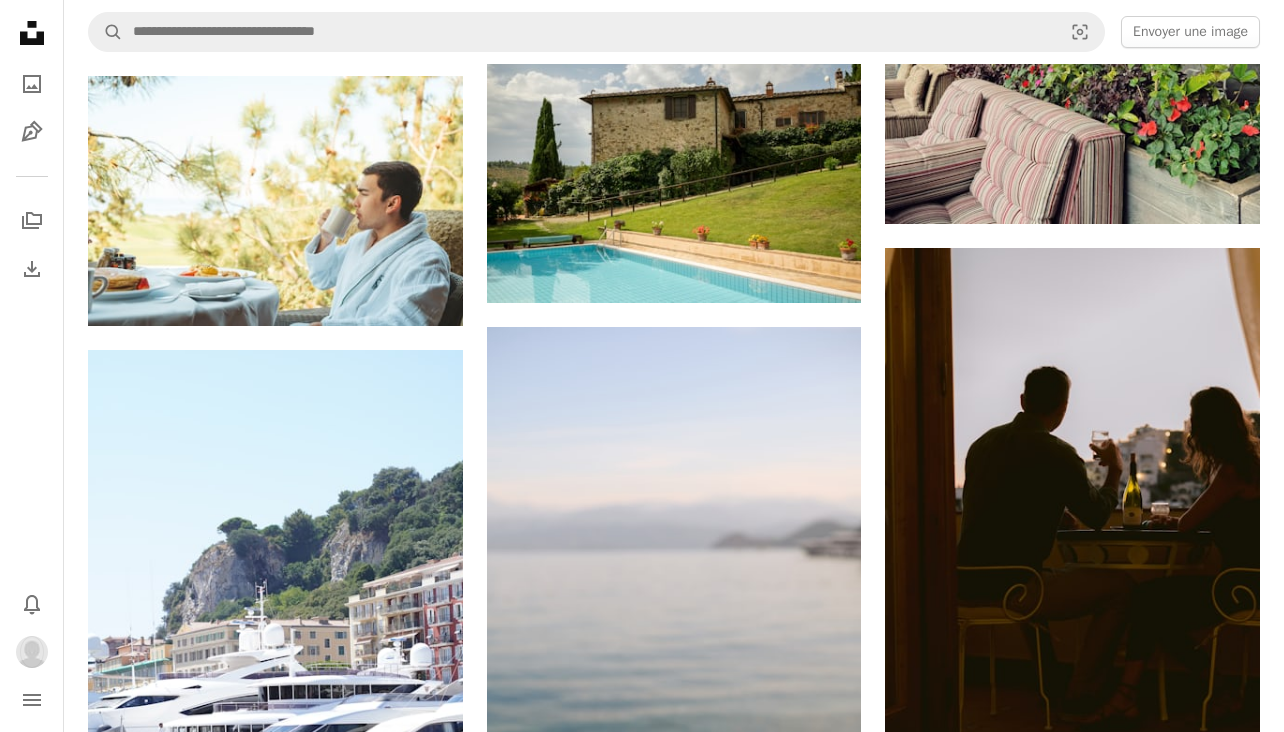 scroll, scrollTop: 2038, scrollLeft: 0, axis: vertical 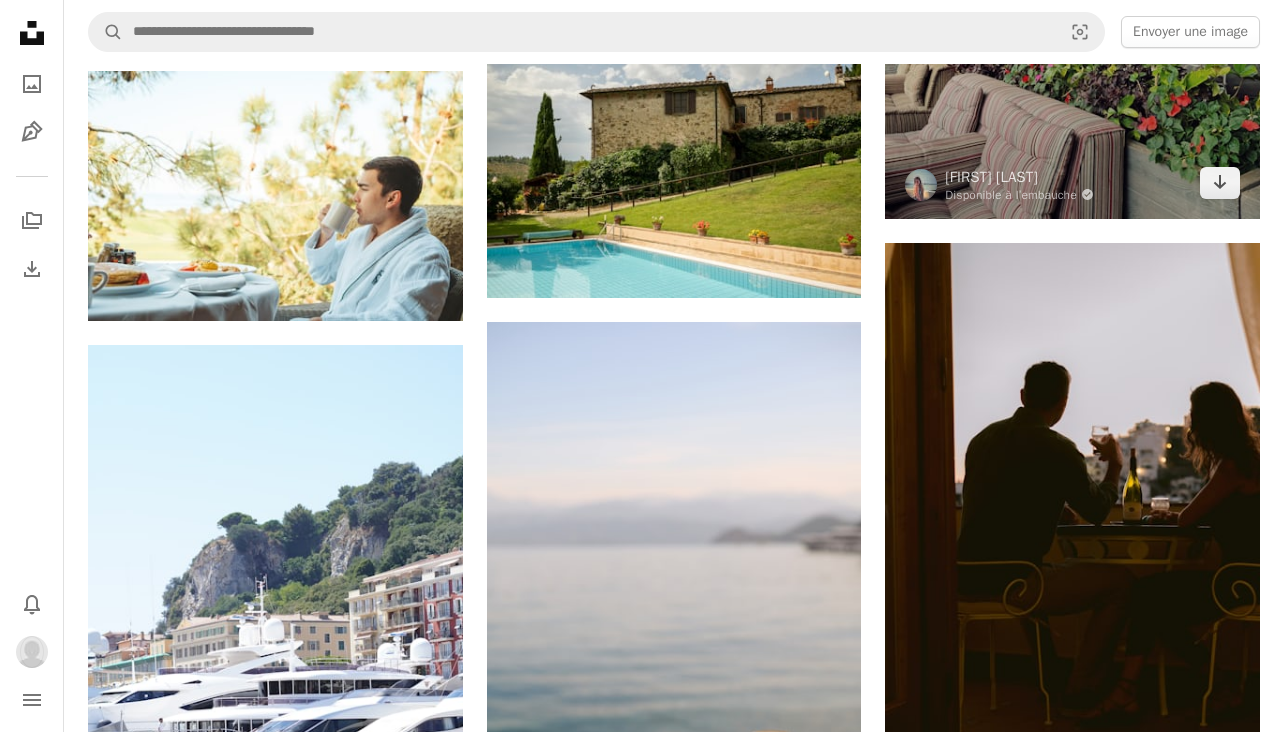 click at bounding box center (1072, -13) 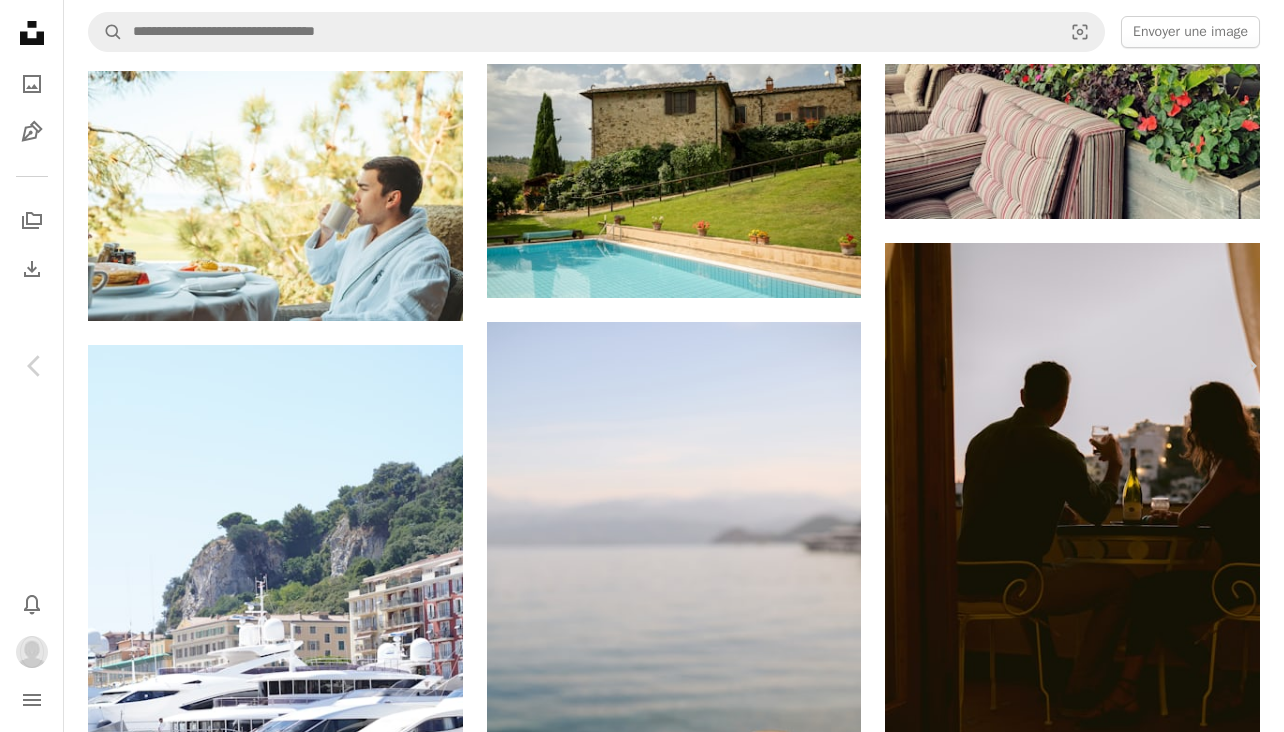 scroll, scrollTop: 5595, scrollLeft: 0, axis: vertical 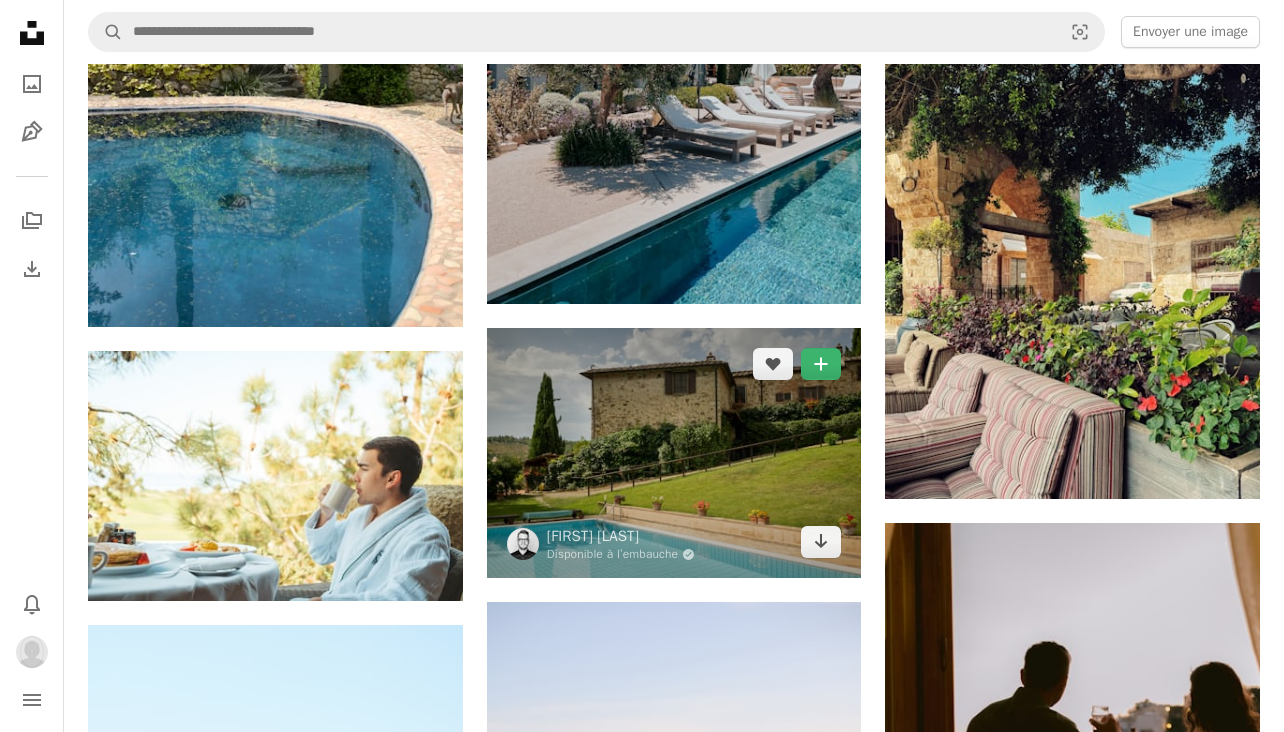 click at bounding box center [674, 453] 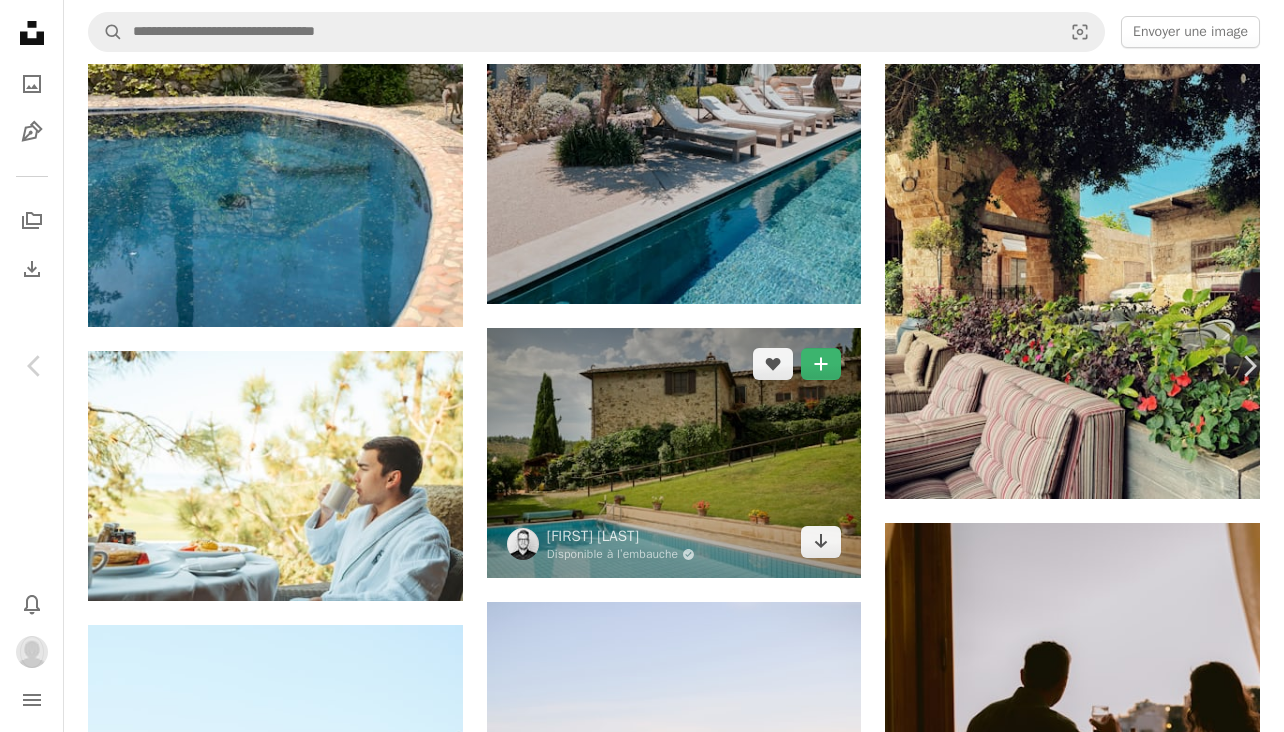 scroll, scrollTop: 1754, scrollLeft: 0, axis: vertical 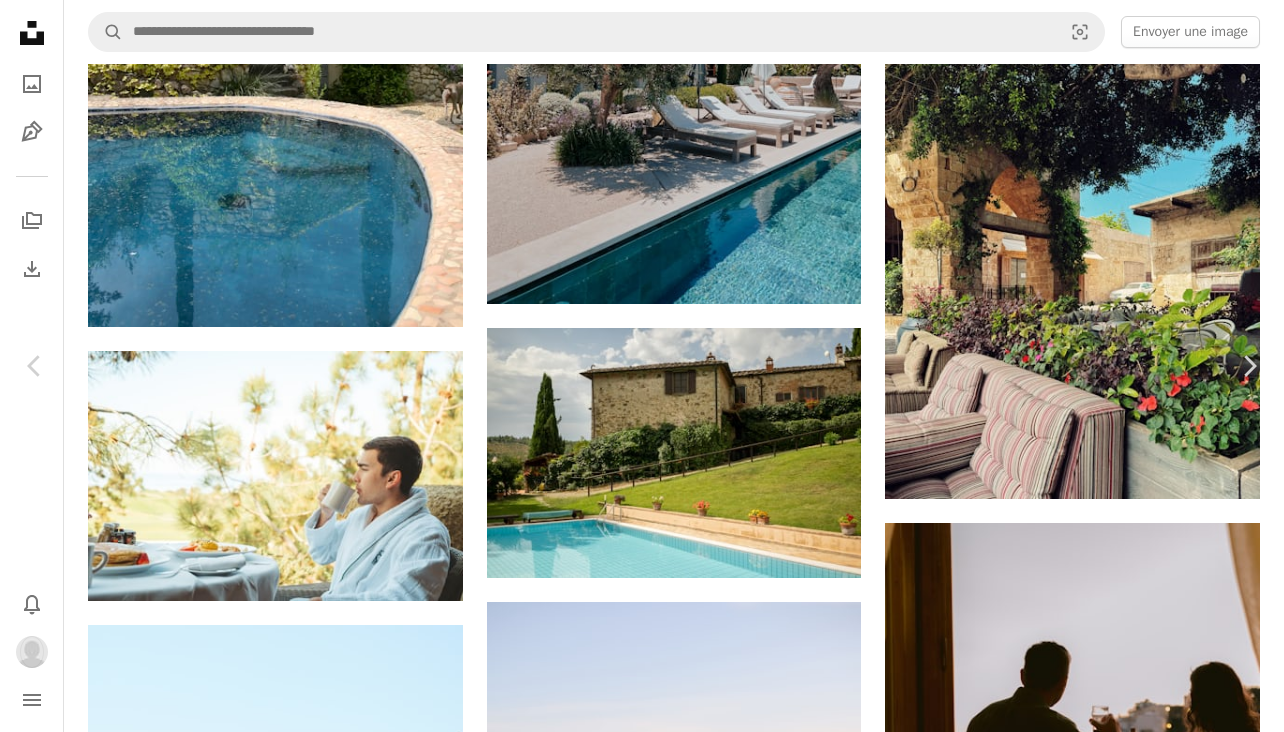 click at bounding box center [266, 10333] 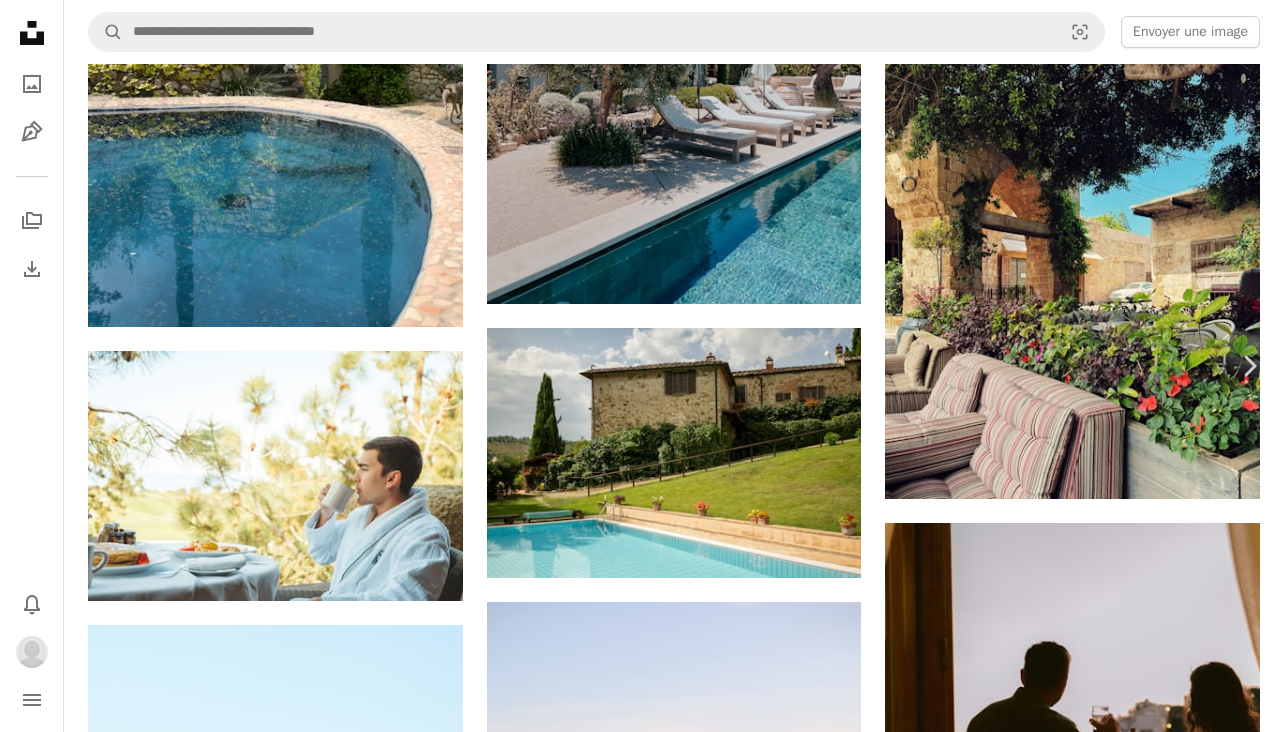 click 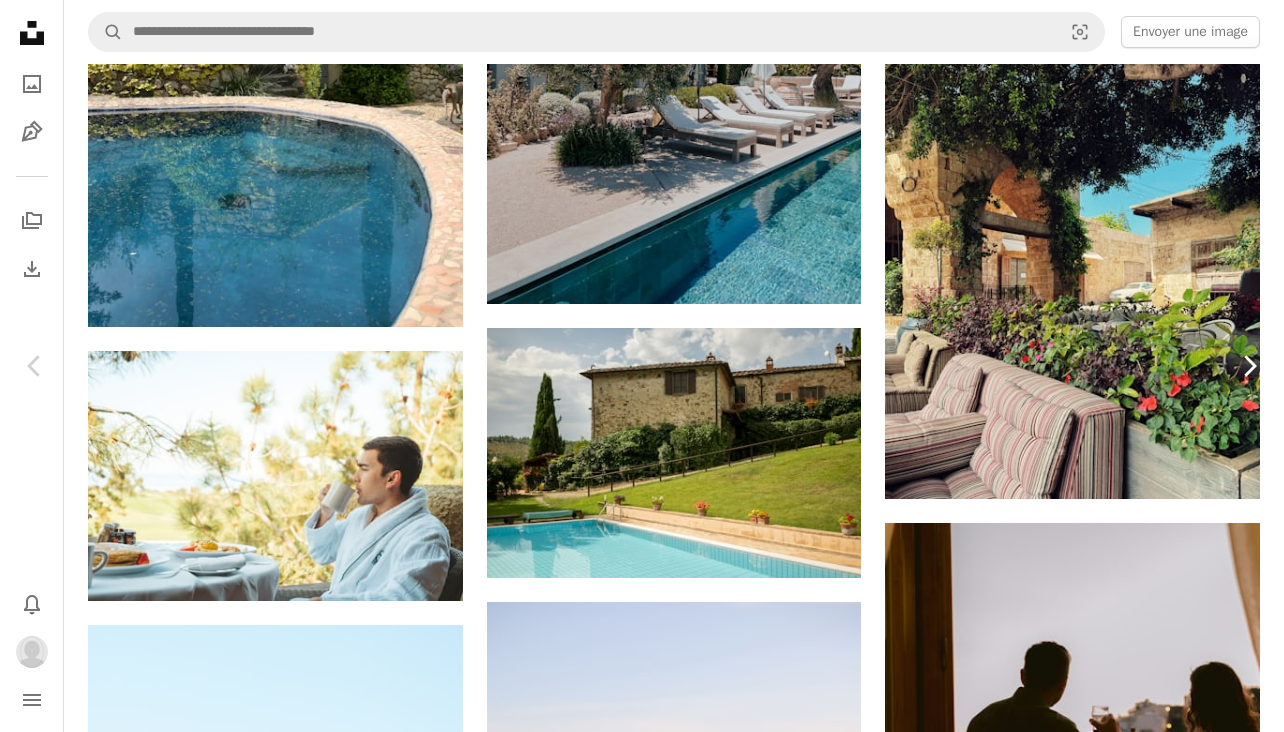 click on "Chevron right" 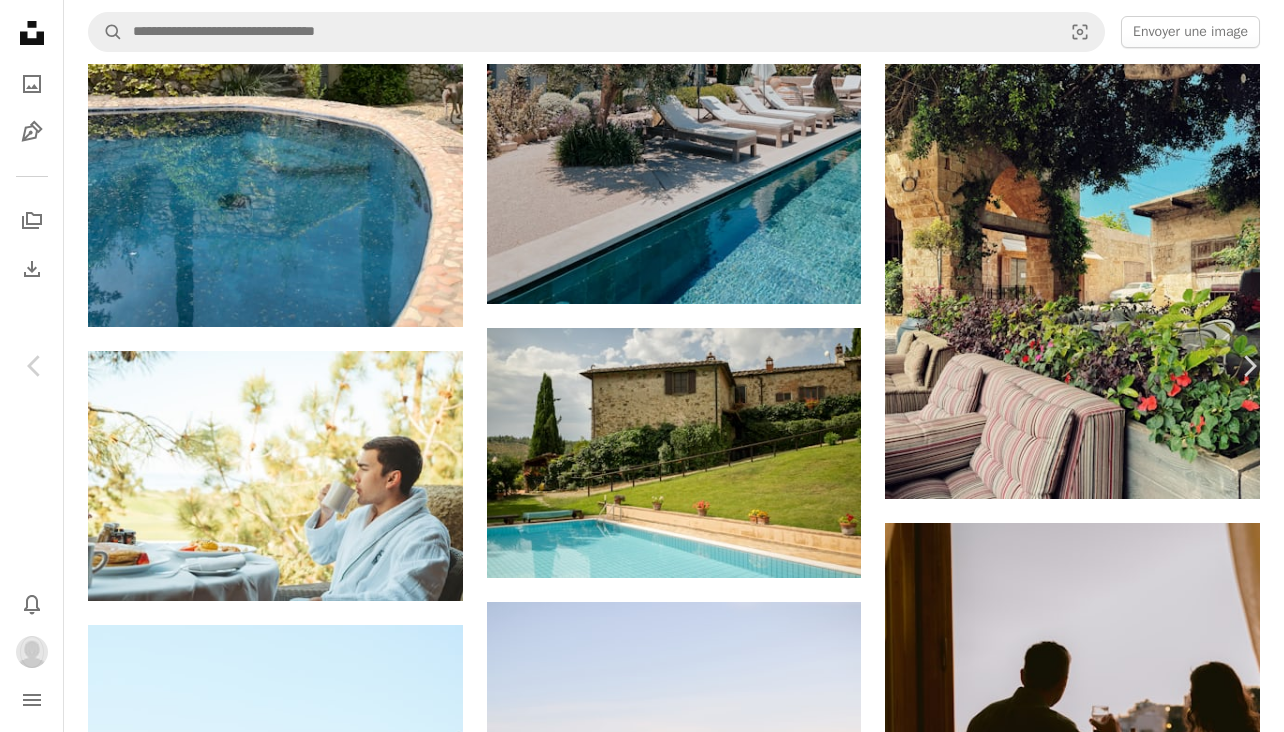 click on "An X shape Chevron left Chevron right [FIRST] [LAST] Disponible à l’embauche A checkmark inside of a circle A heart A plus sign Modifier l’image Télécharger Chevron down Zoom in Vues 272 058 Téléchargements 2 855 A forward-right arrow Partager Info icon Infos More Actions A map marker [CITY], [COUNTRY] Calendar outlined Publiée le  [DATE] Camera SONY, ILCE-7M3 Safety Utilisation gratuite sous la  Licence Unsplash été soleil hôtel orange table mare chaise vacances cocktail piscine dehors lunettes de soleil recours touriste sarcelle salon bain de soleil résidence Transat Chaises longues Images associées A heart A plus sign [FIRST] [LAST] Pour  Unsplash+ Arrow pointing down A heart A plus sign [FIRST] [LAST] Pour  Unsplash+ Arrow pointing down A heart A plus sign [FIRST] [LAST] Disponible à l’embauche A checkmark inside of a circle Arrow pointing down A heart A plus sign [FIRST] [LAST] Disponible à l’embauche A heart" at bounding box center (642, 10499) 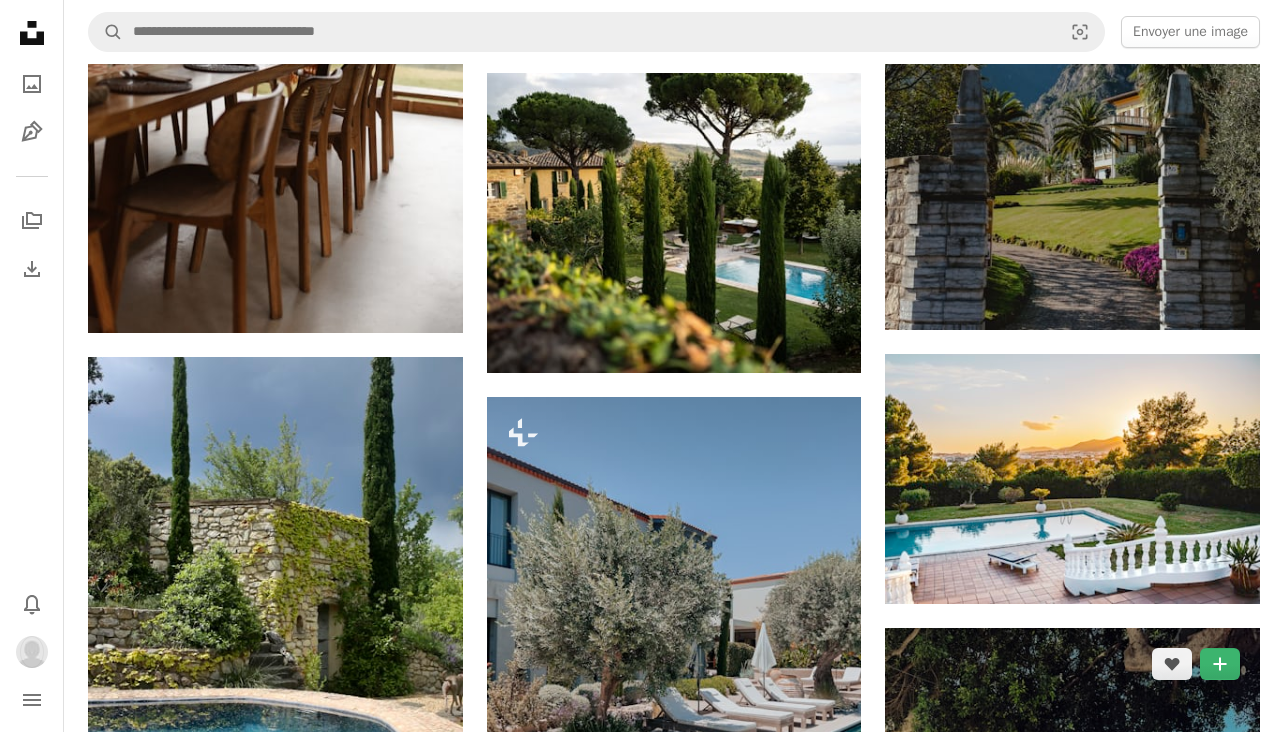 scroll, scrollTop: 1105, scrollLeft: 0, axis: vertical 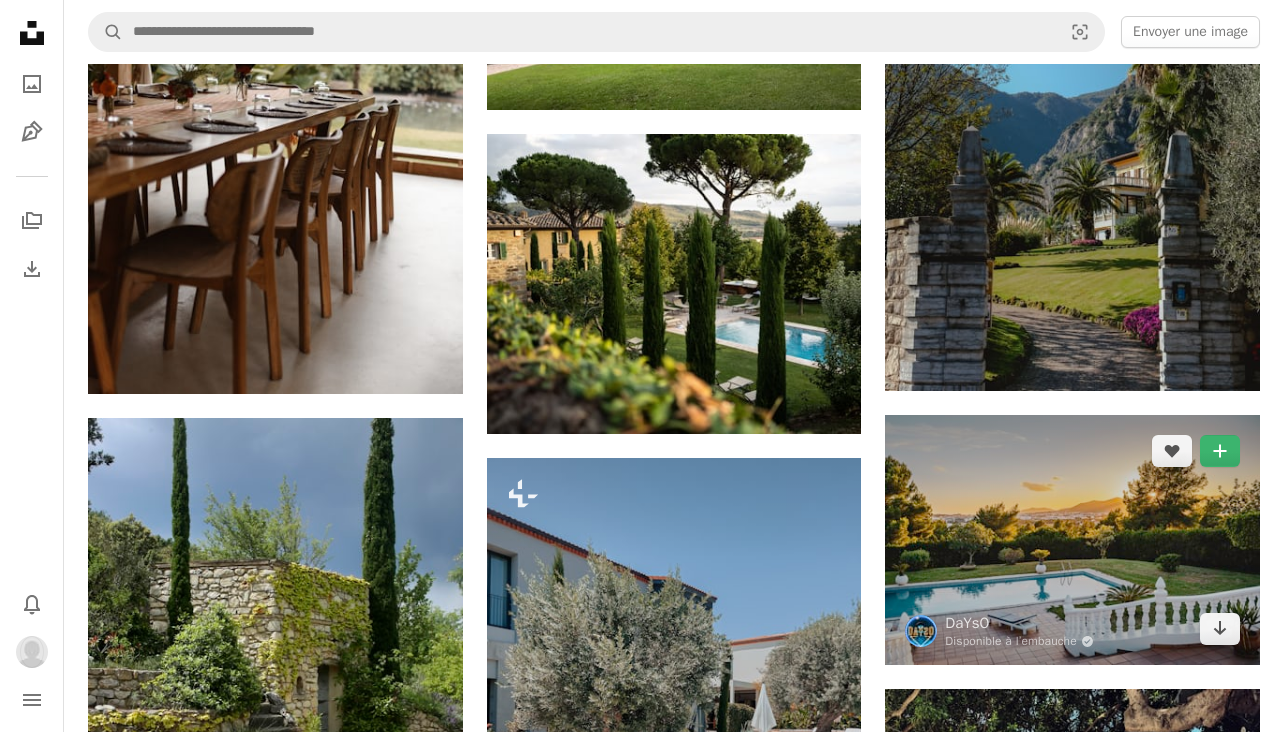 click at bounding box center (1072, 540) 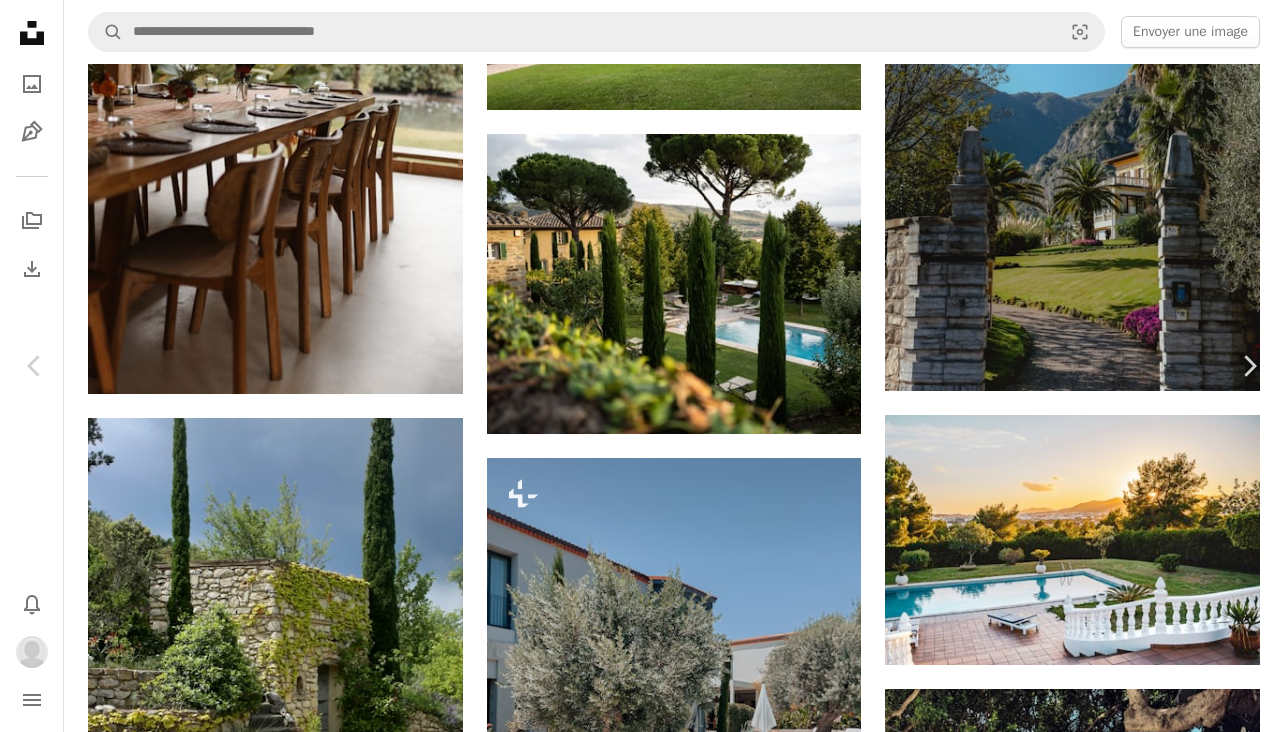 scroll, scrollTop: 0, scrollLeft: 0, axis: both 